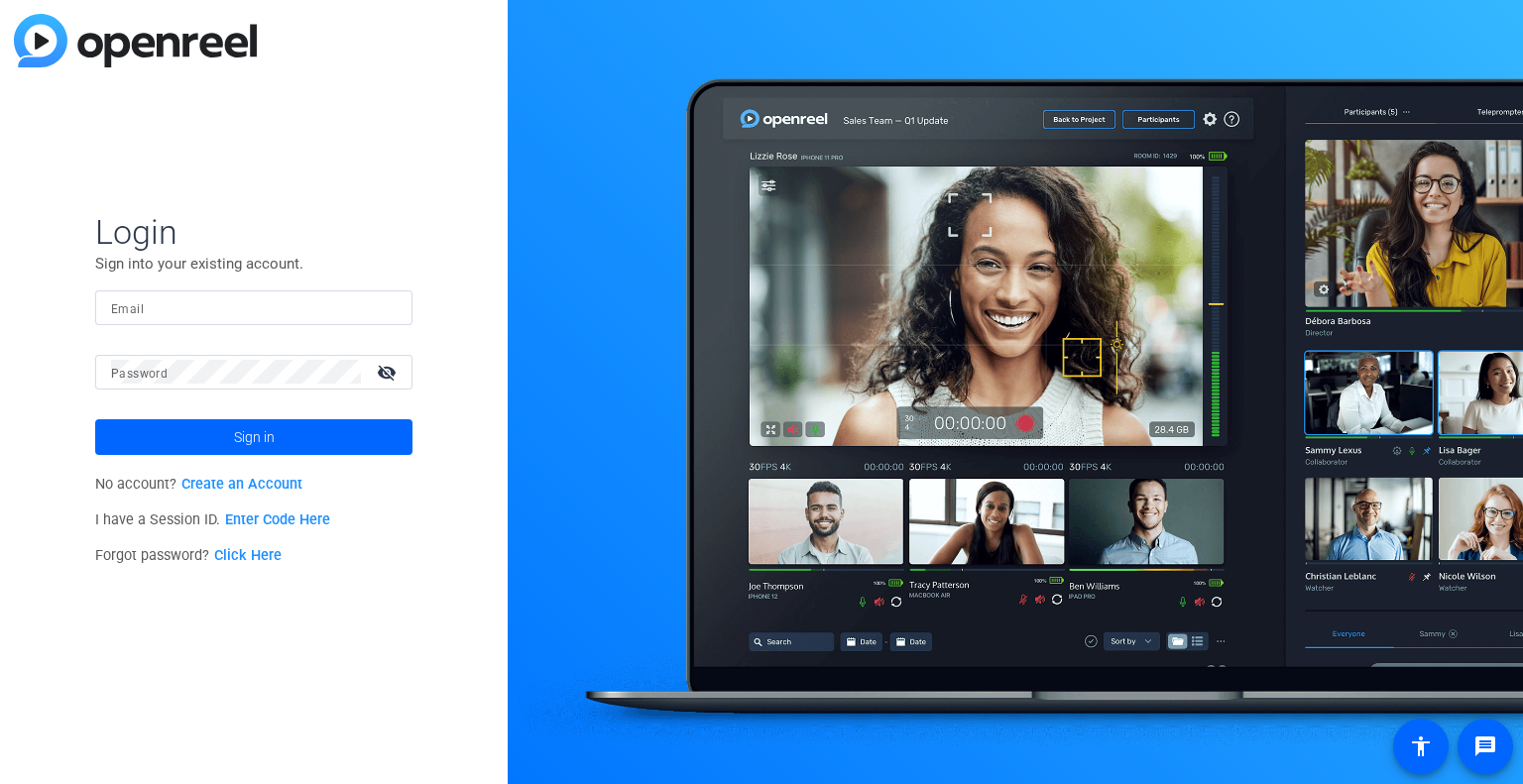 scroll, scrollTop: 0, scrollLeft: 0, axis: both 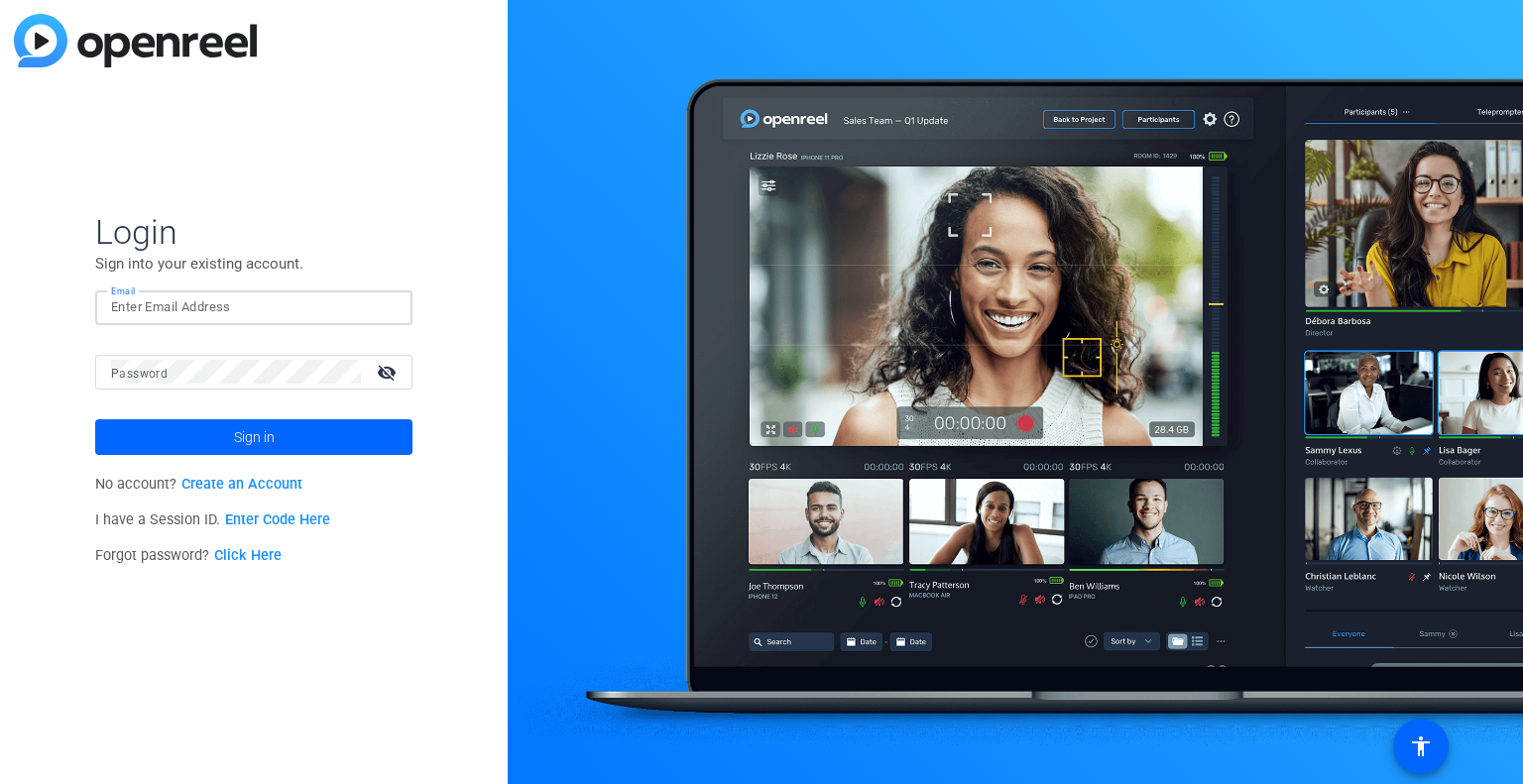 click on "Email" at bounding box center [254, 307] 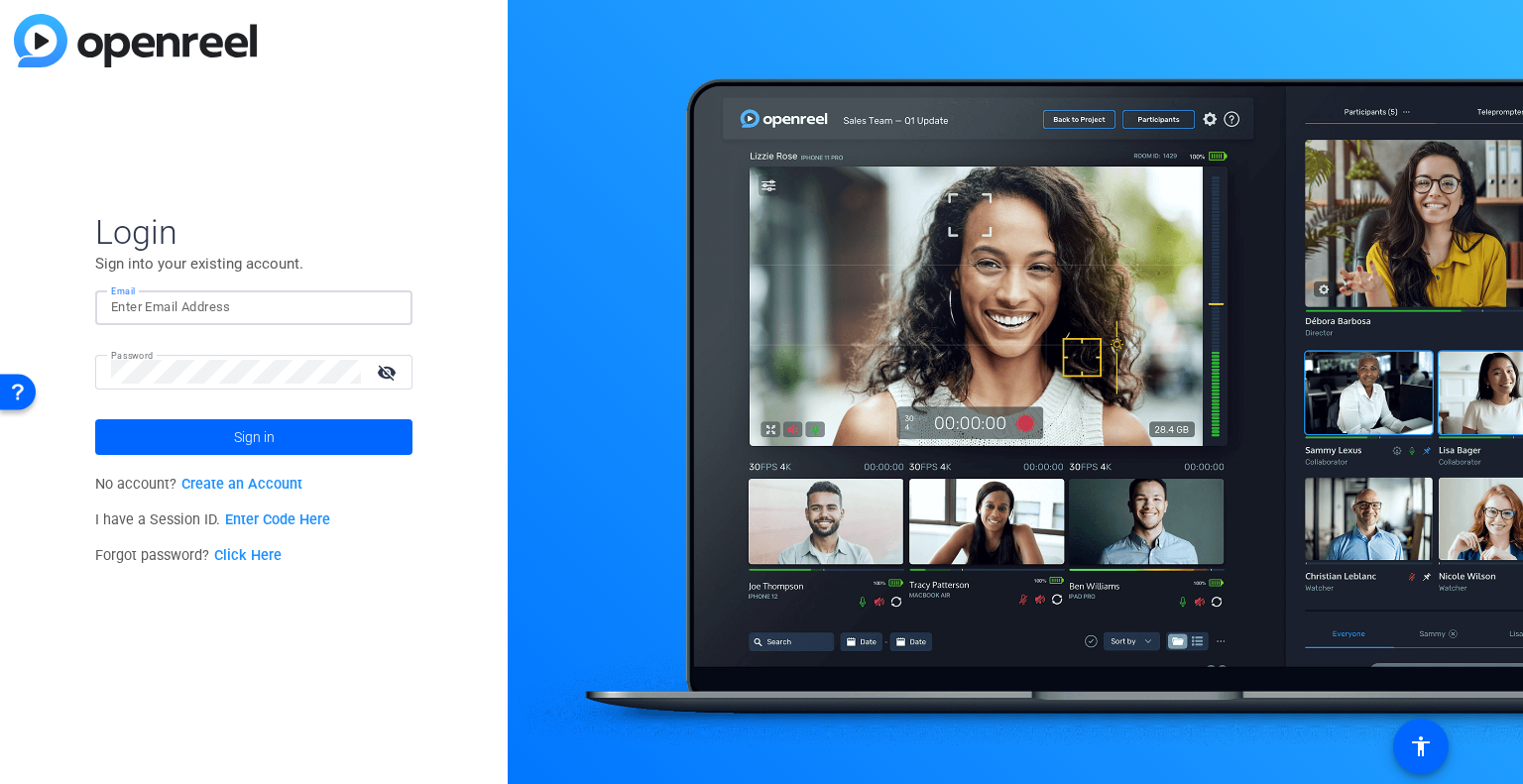 click on "Email" at bounding box center (254, 307) 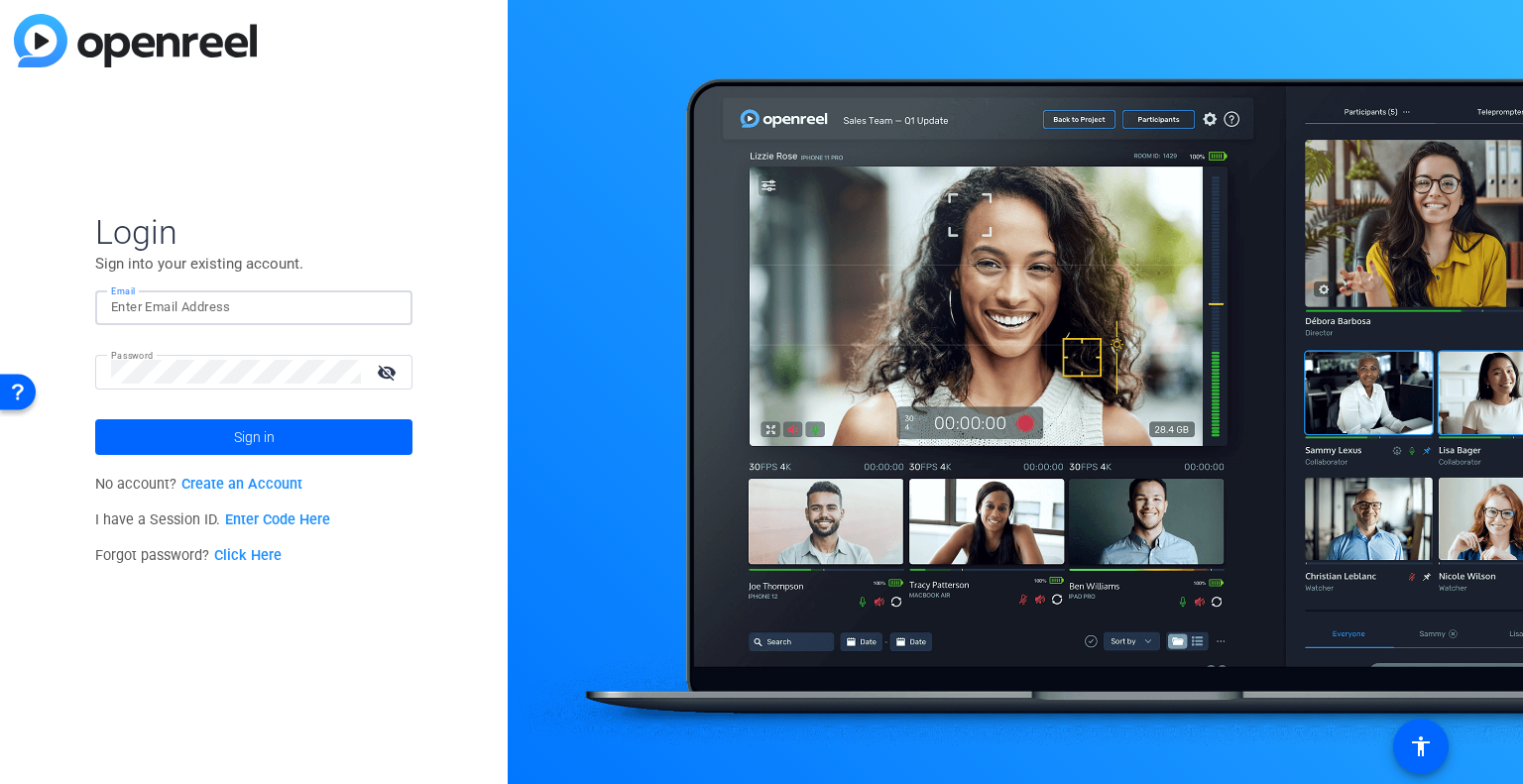 click on "Email" at bounding box center [254, 307] 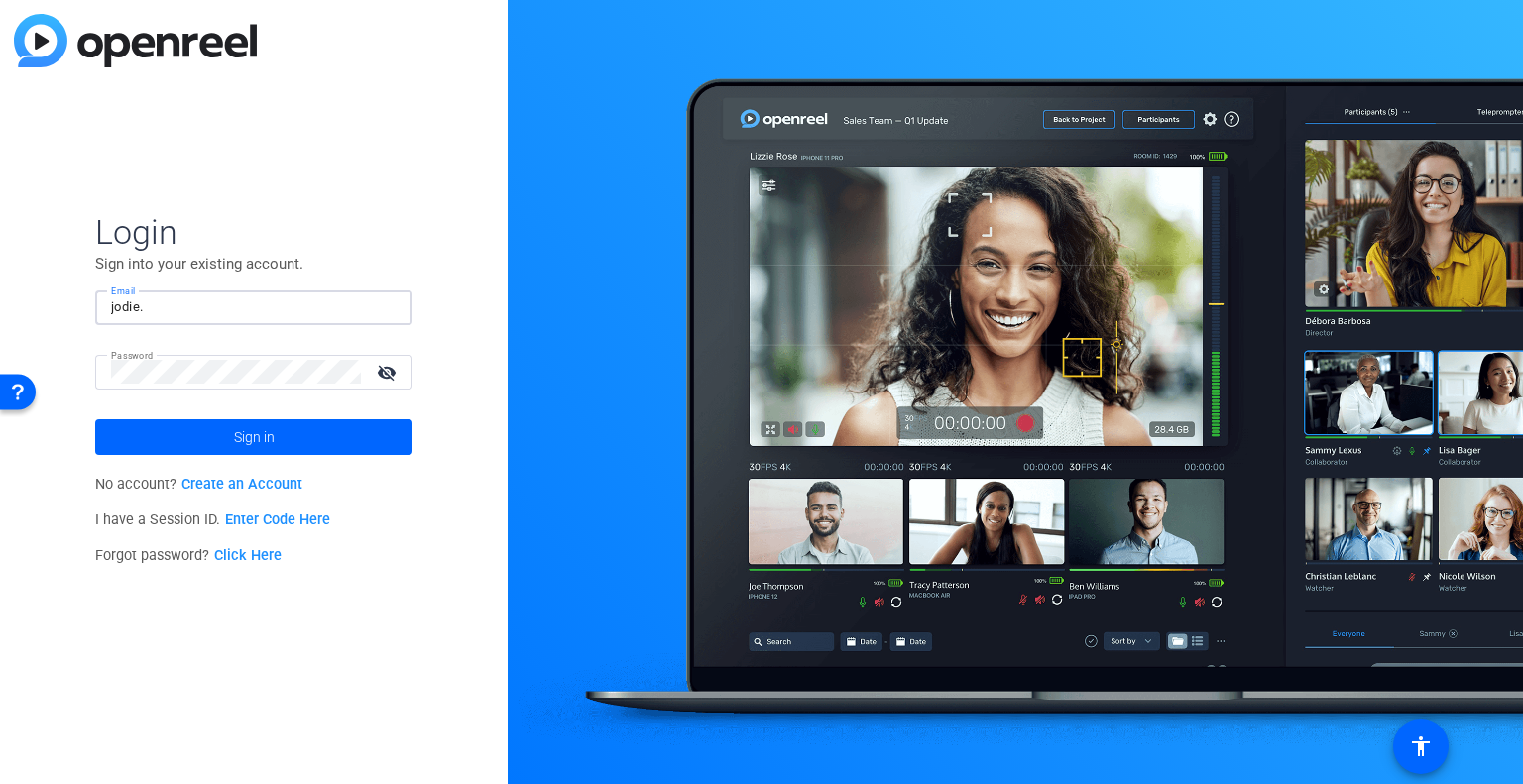 type on "[EMAIL]" 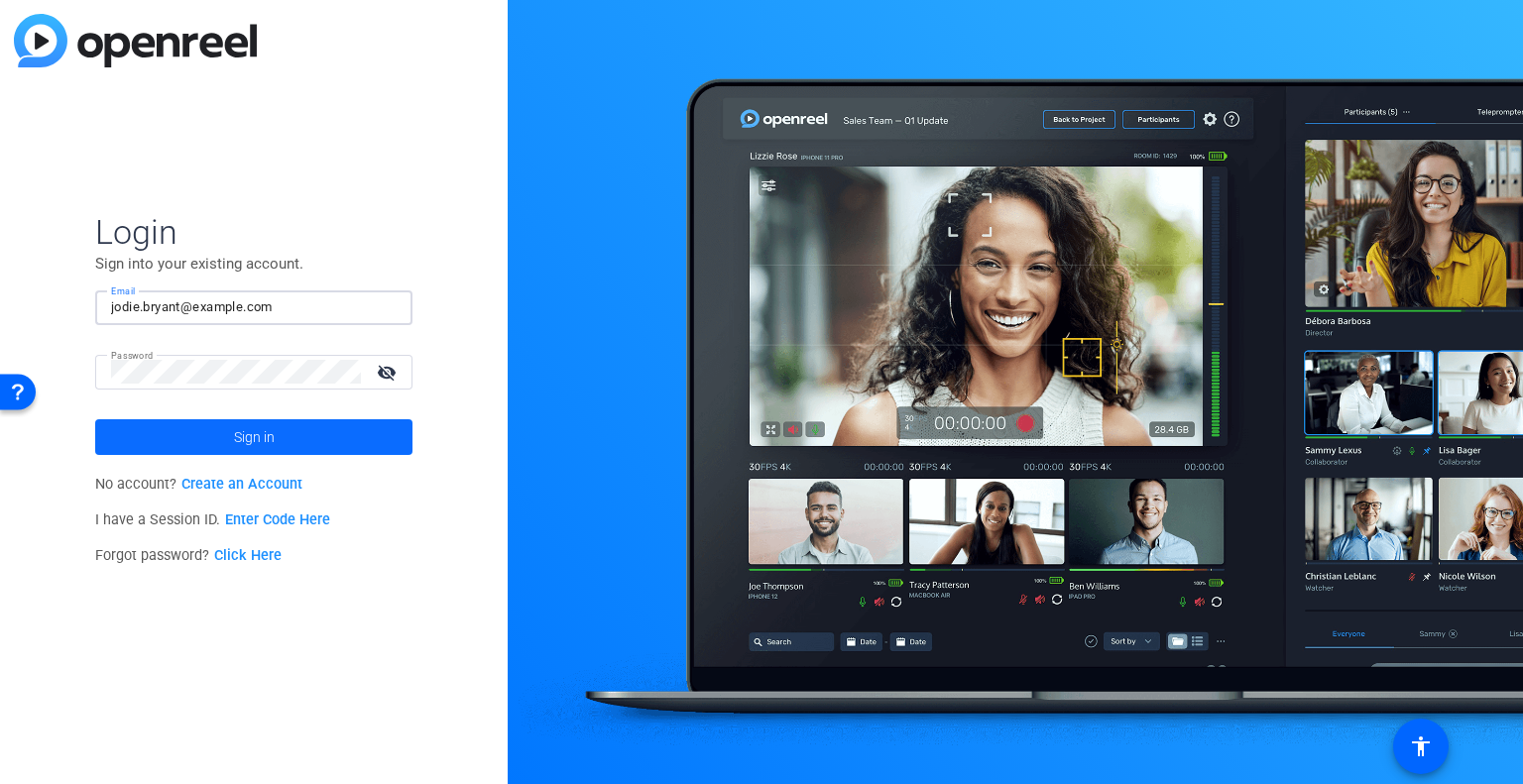 click 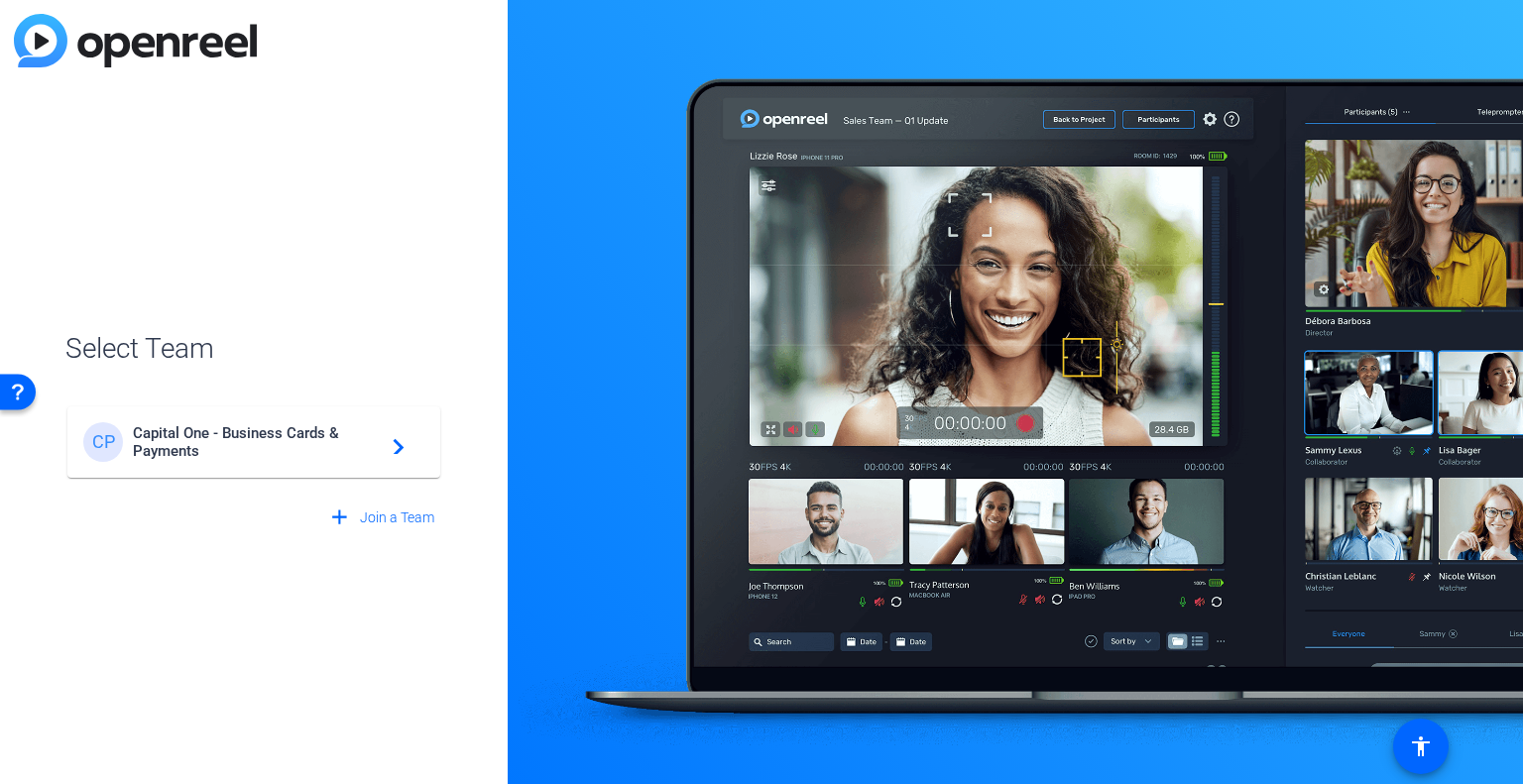 click on "navigate_next" 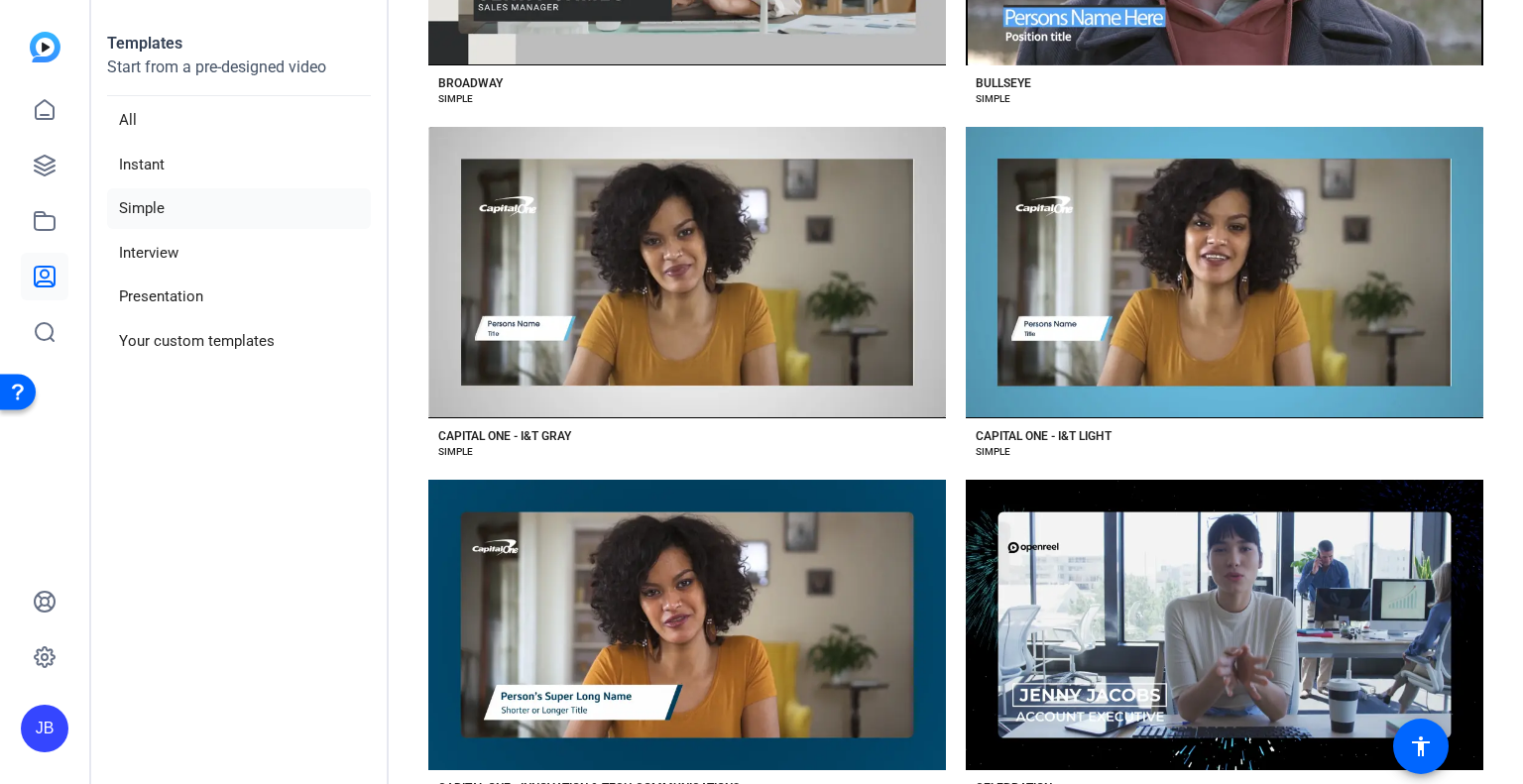 scroll, scrollTop: 1487, scrollLeft: 0, axis: vertical 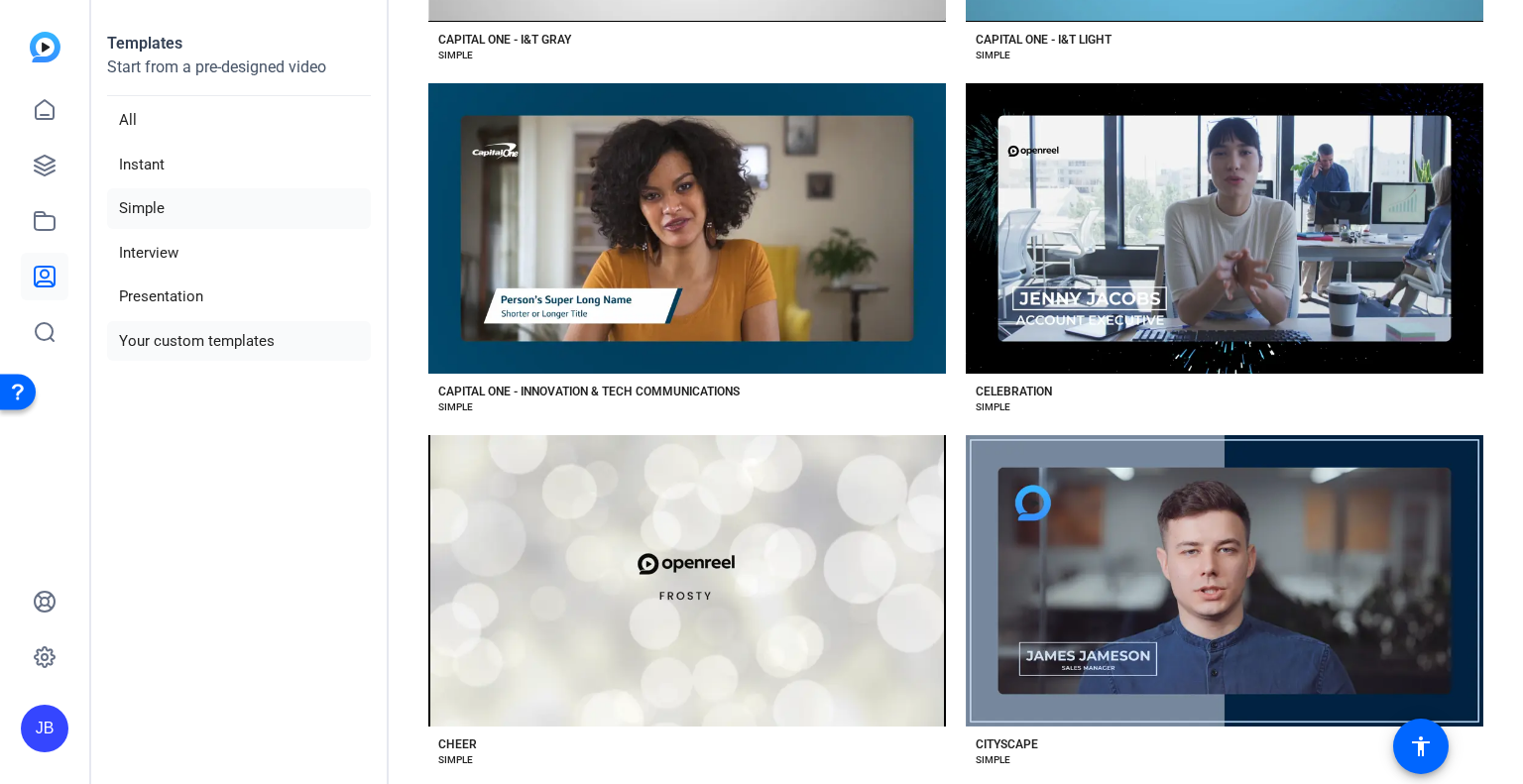 click on "Your custom templates" 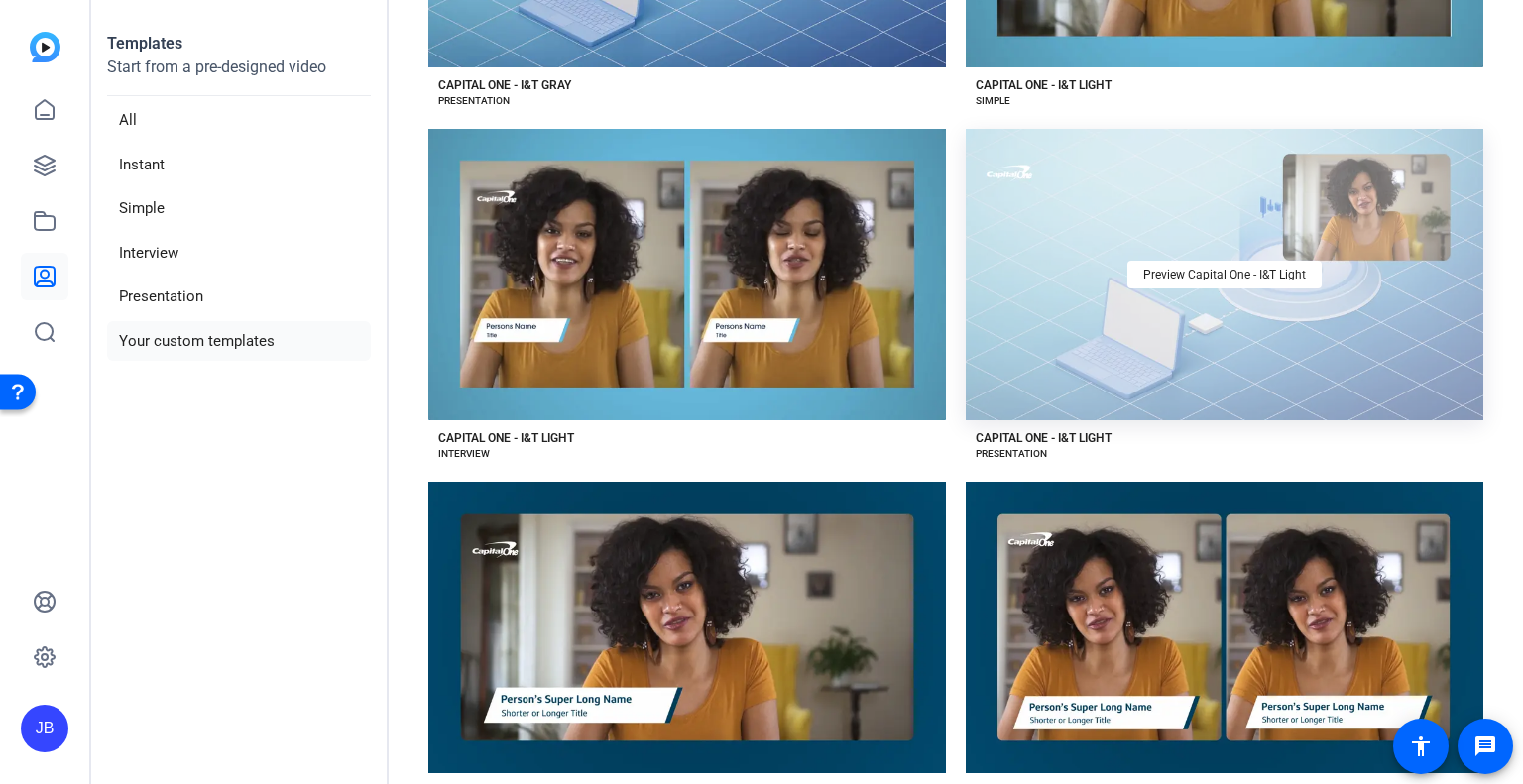 scroll, scrollTop: 636, scrollLeft: 0, axis: vertical 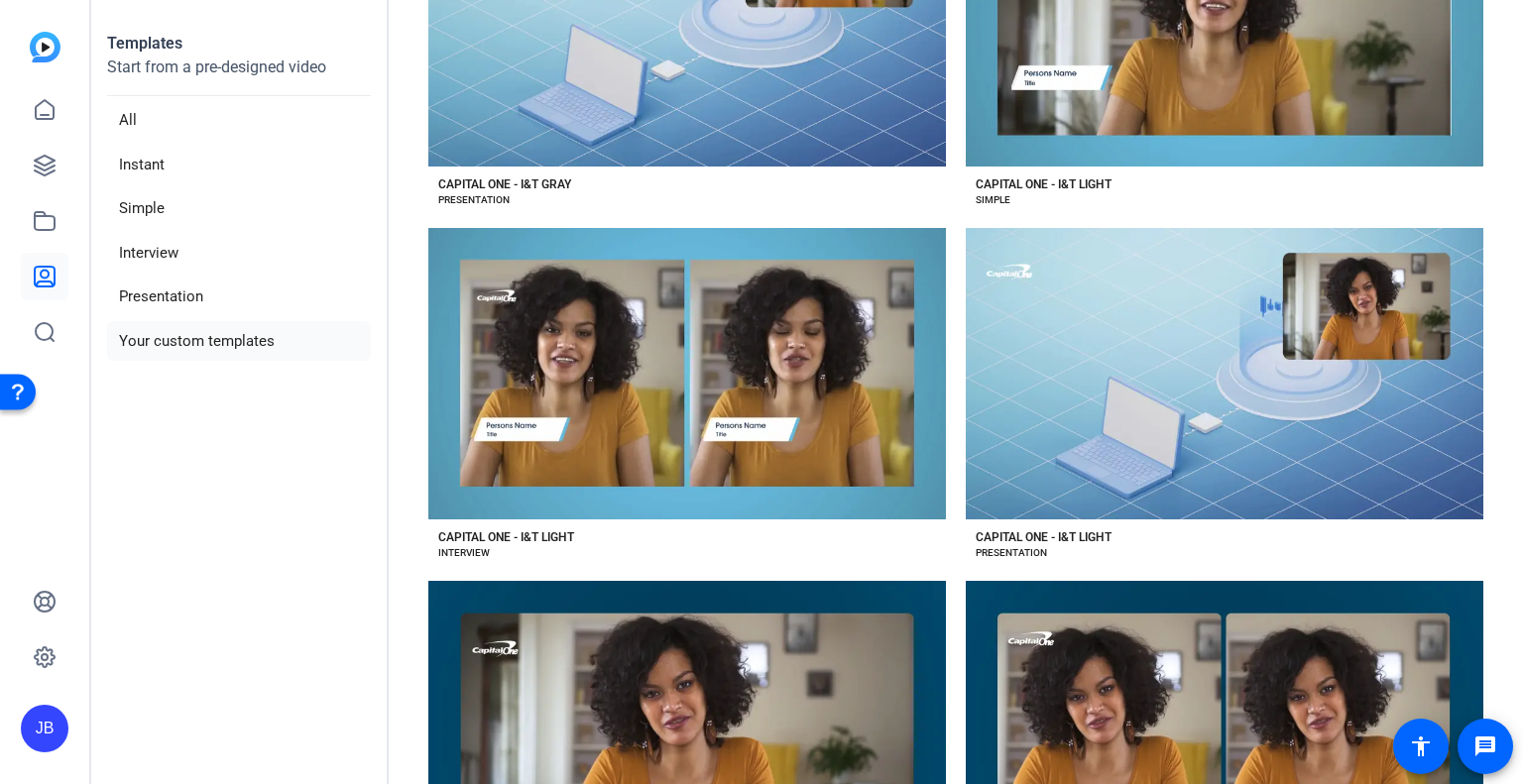 click 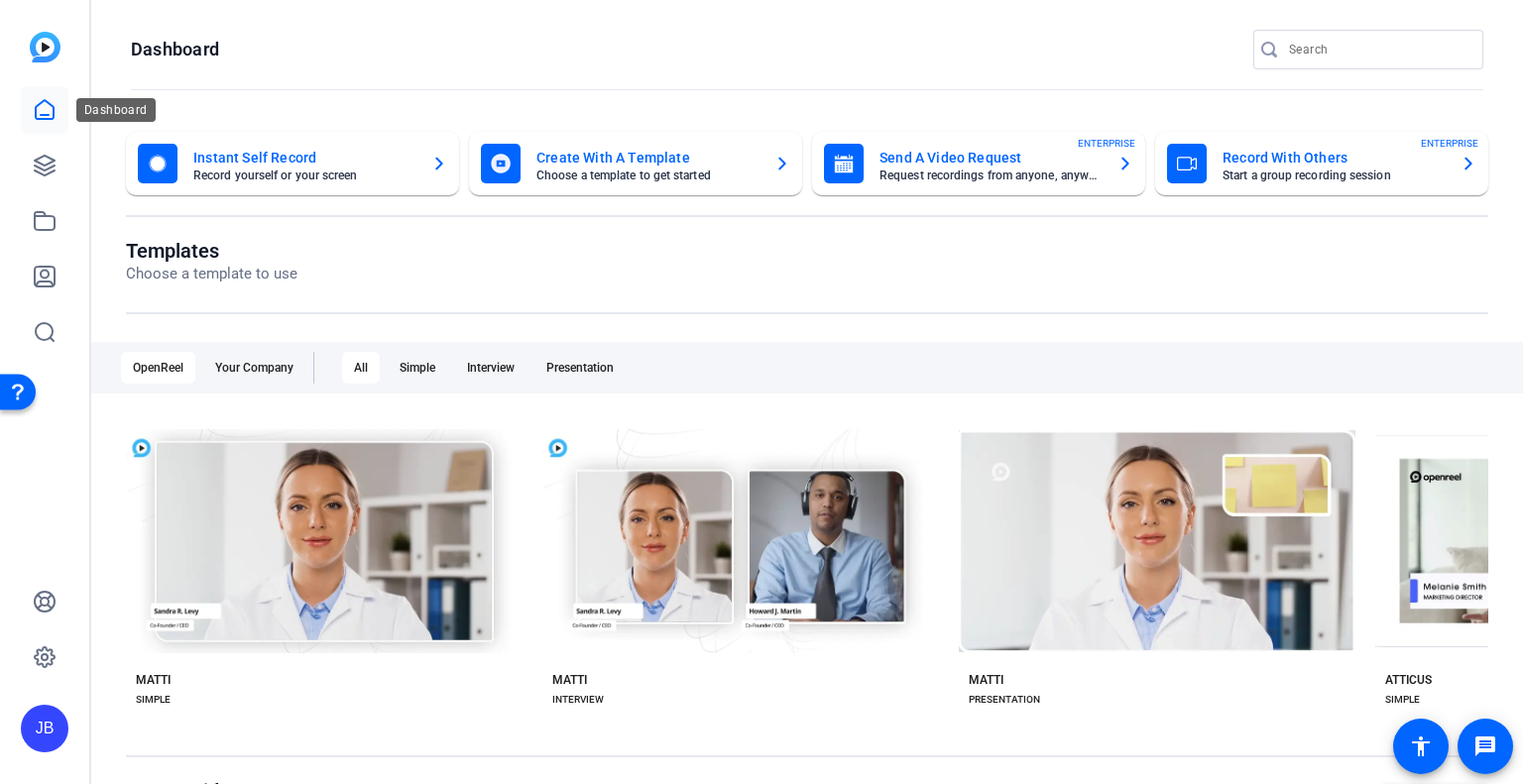 click 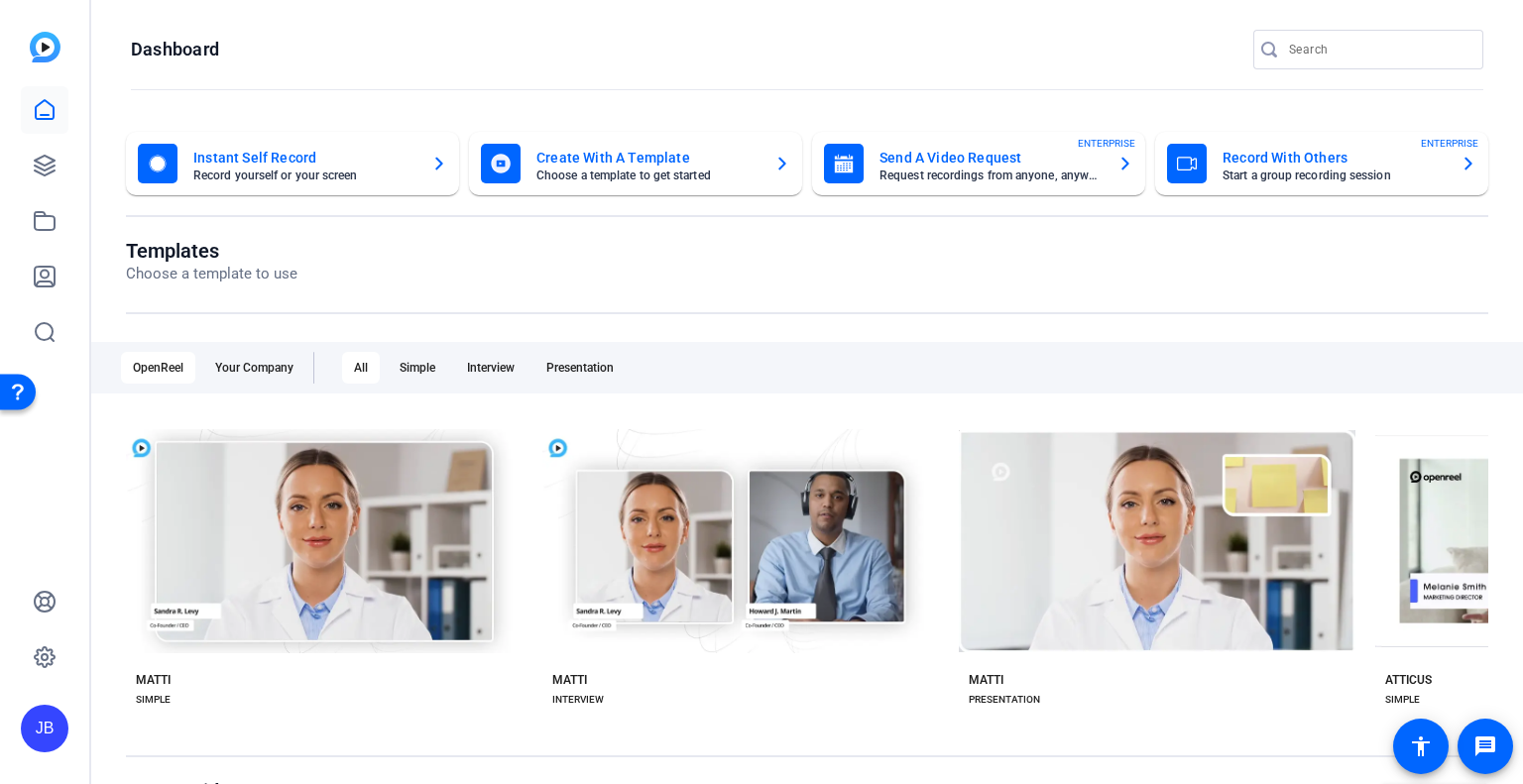 click on "JB" 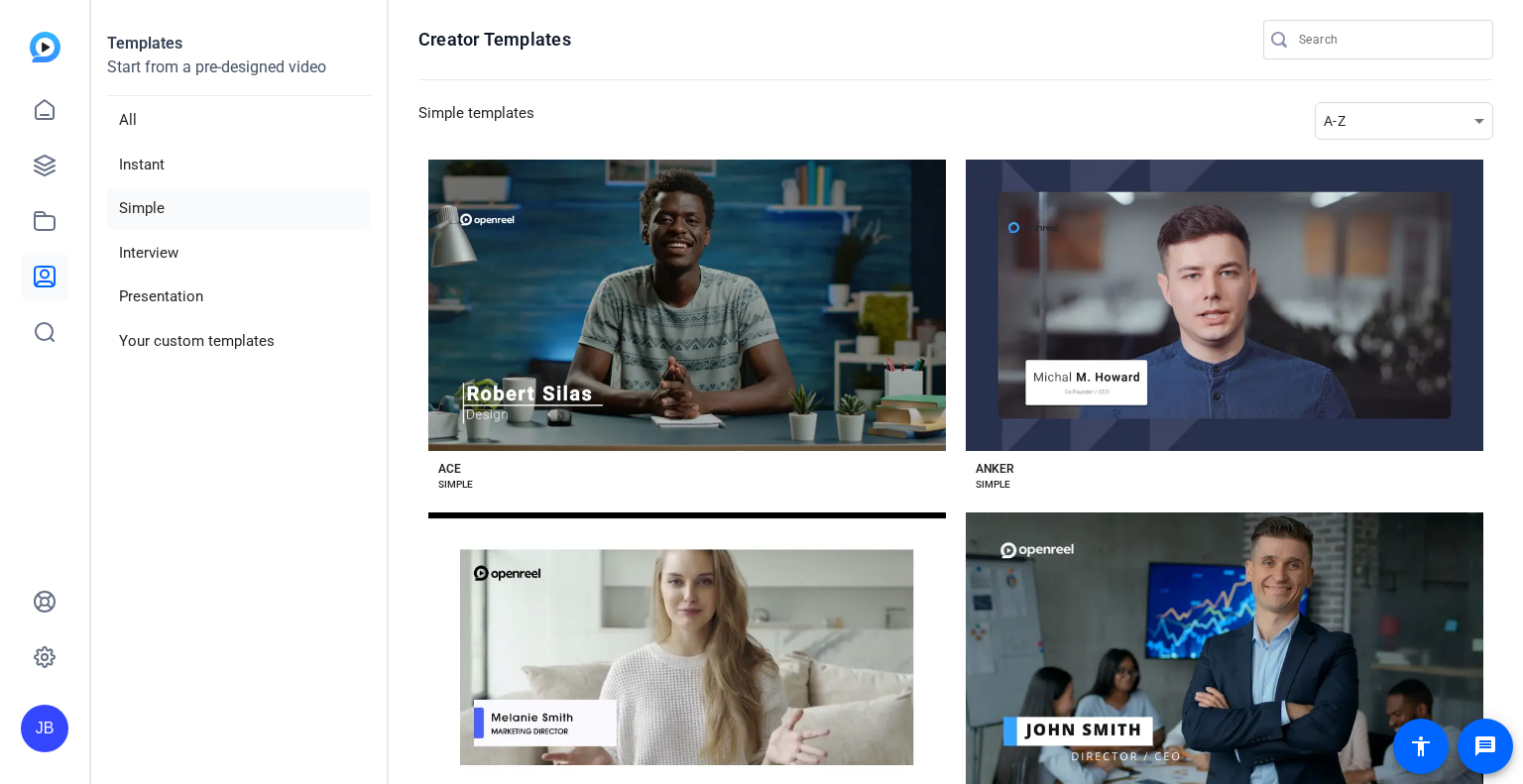 scroll, scrollTop: 0, scrollLeft: 0, axis: both 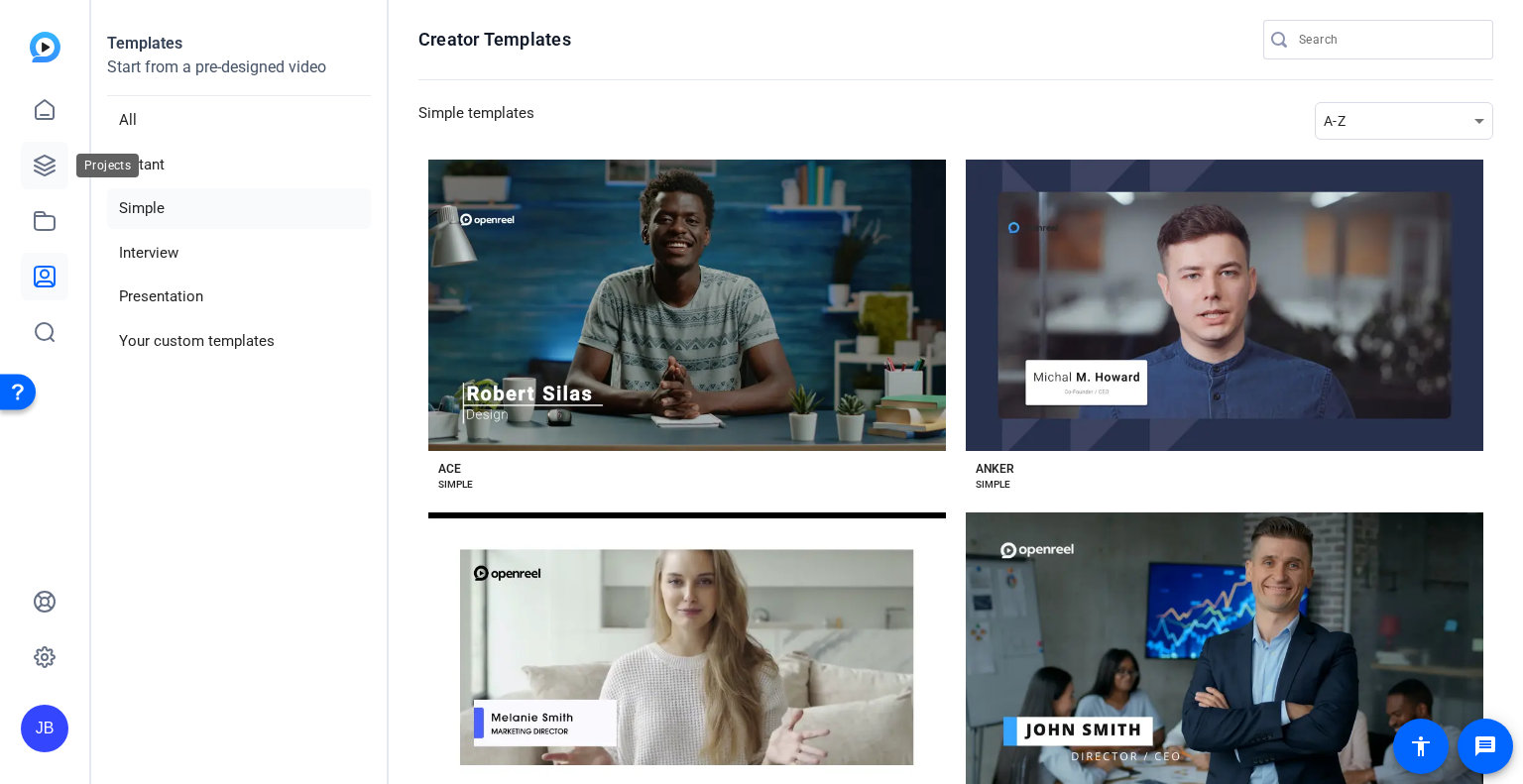 click 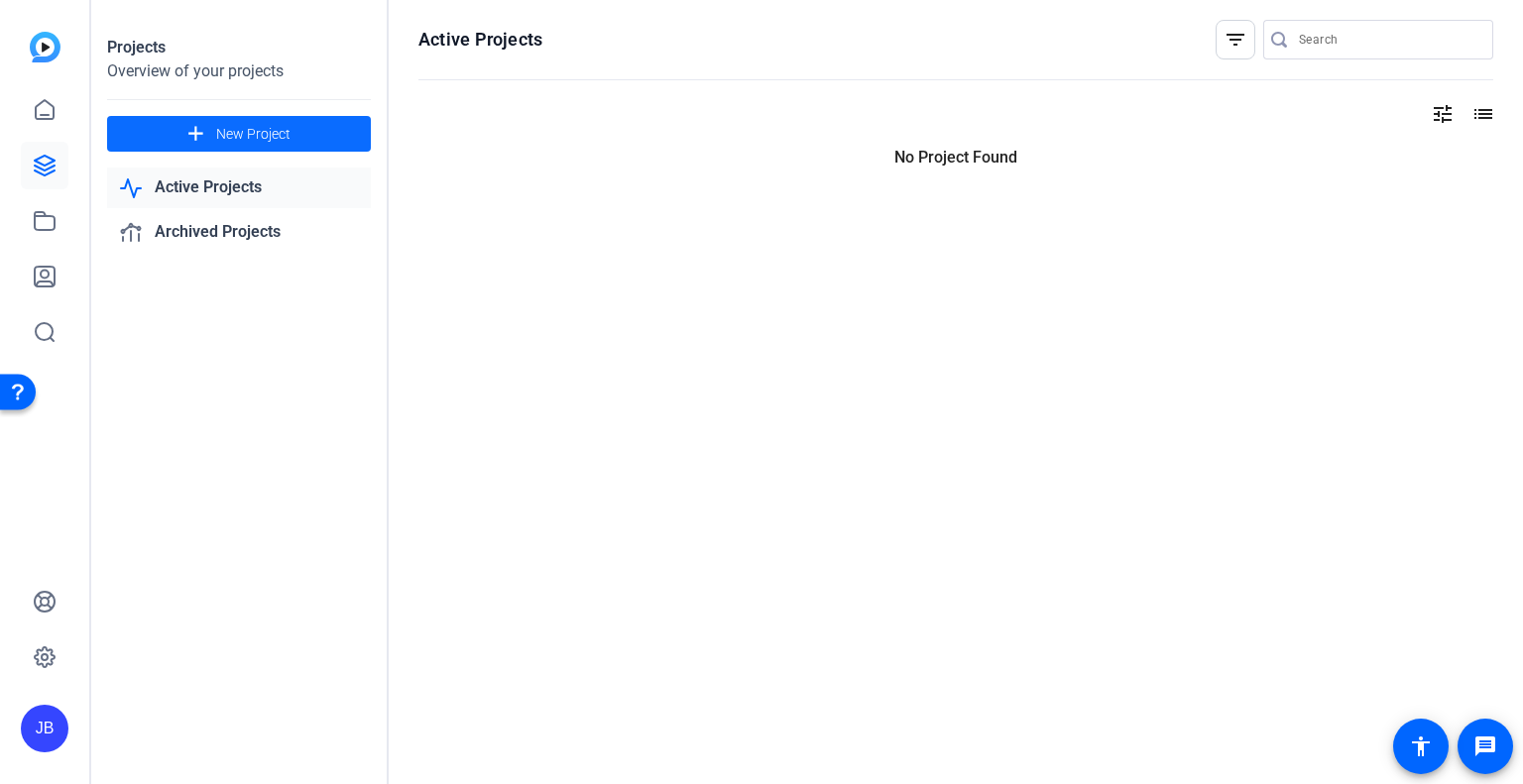 click on "add" 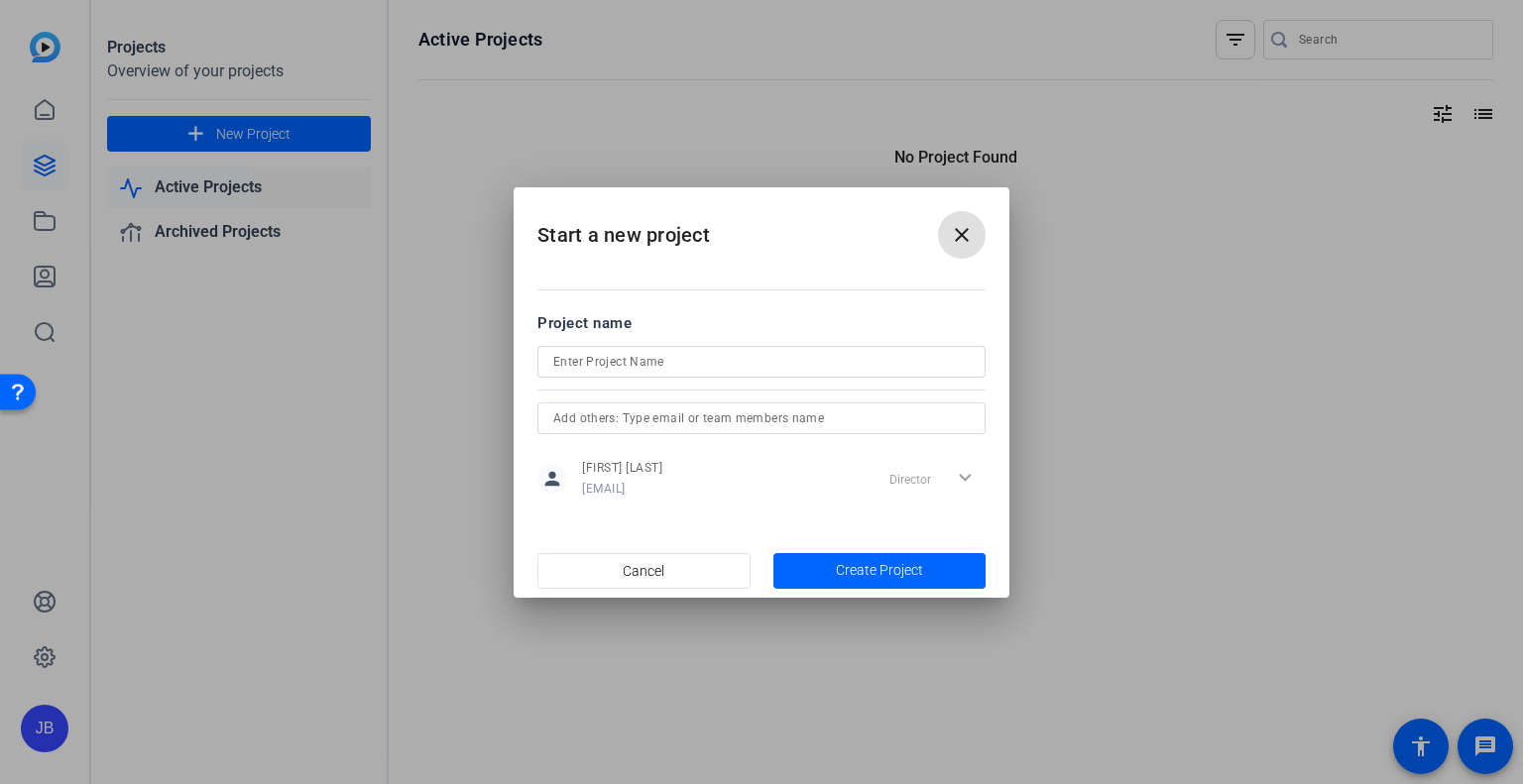 click at bounding box center (762, 362) 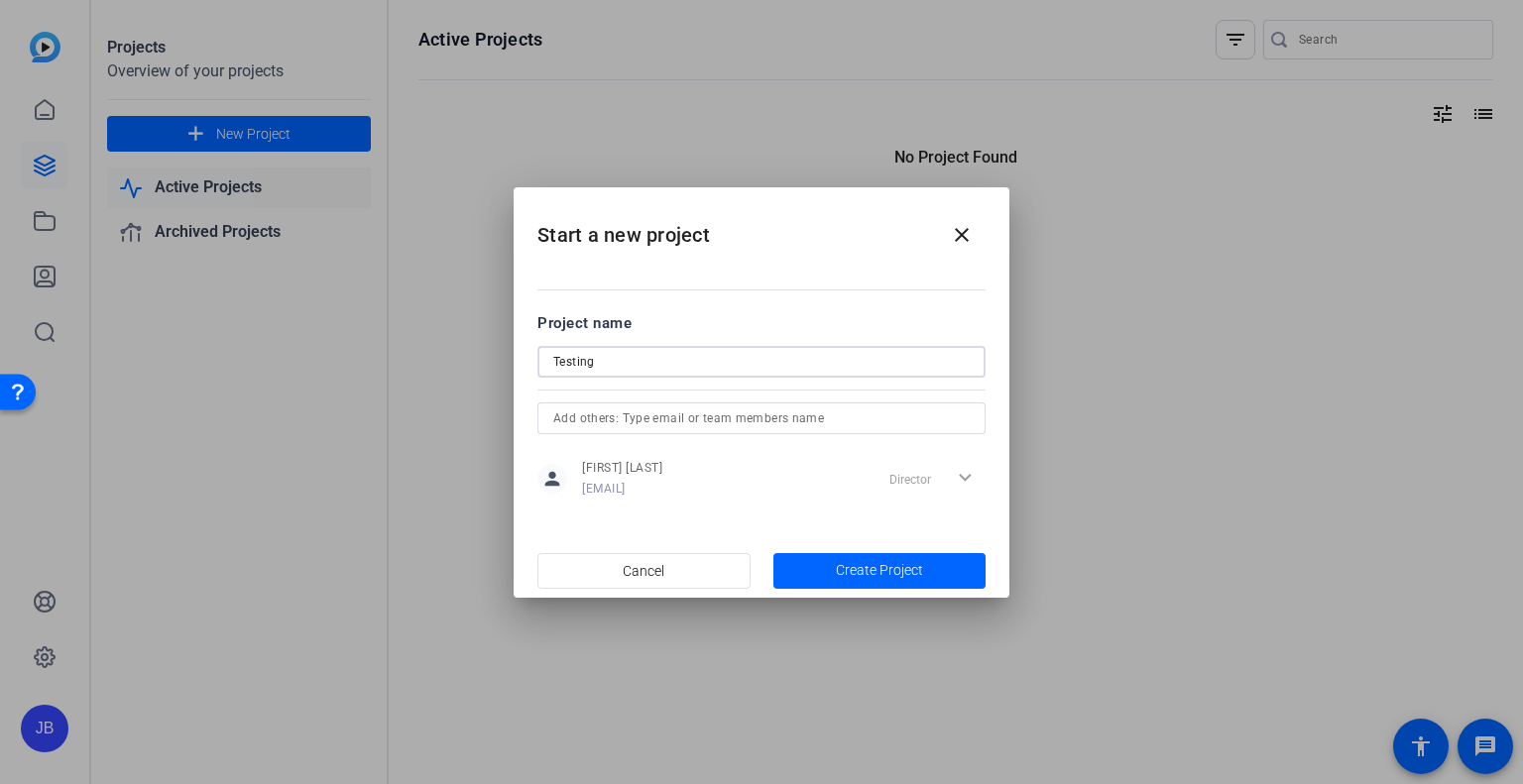 type on "Testing" 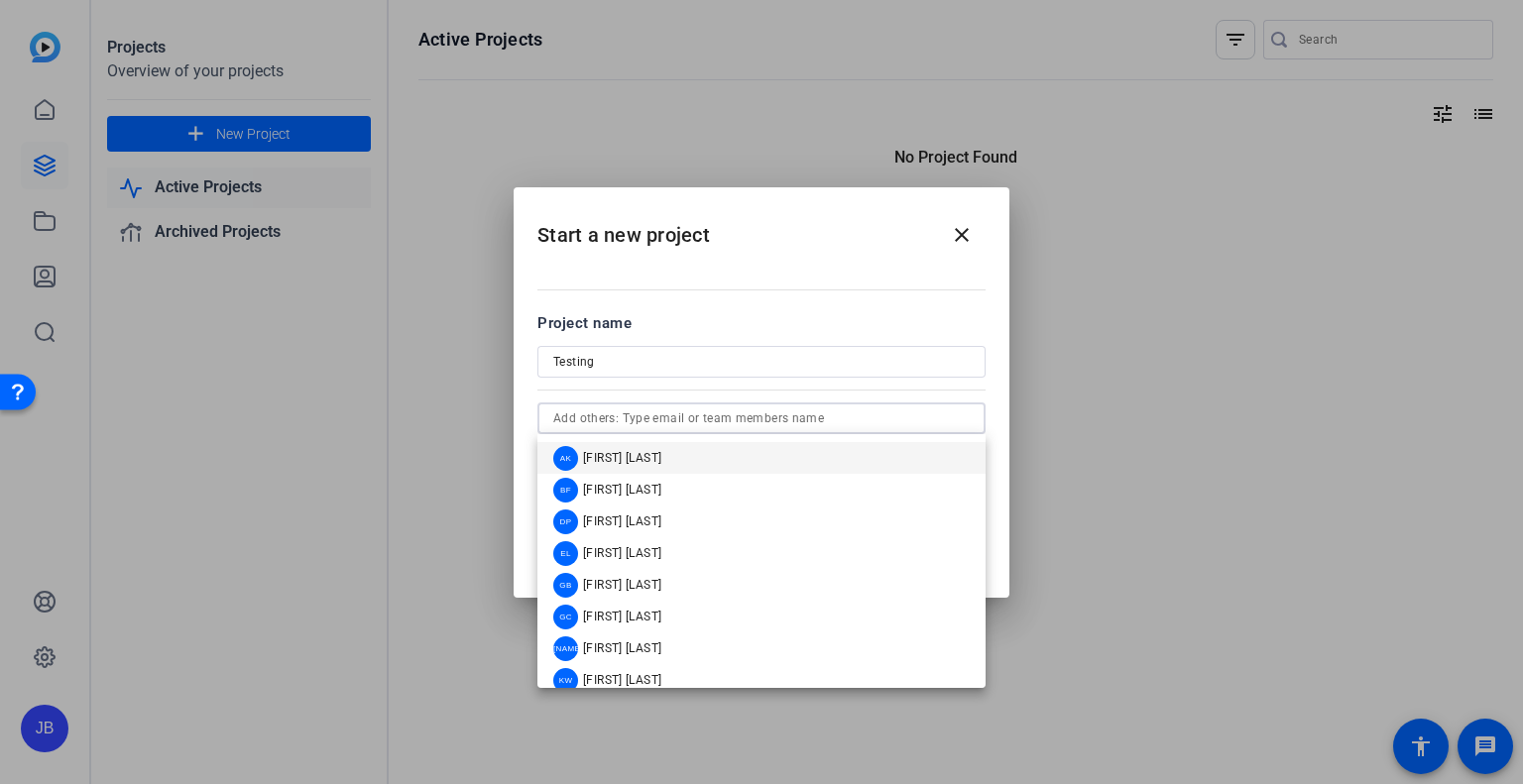 click at bounding box center [762, 418] 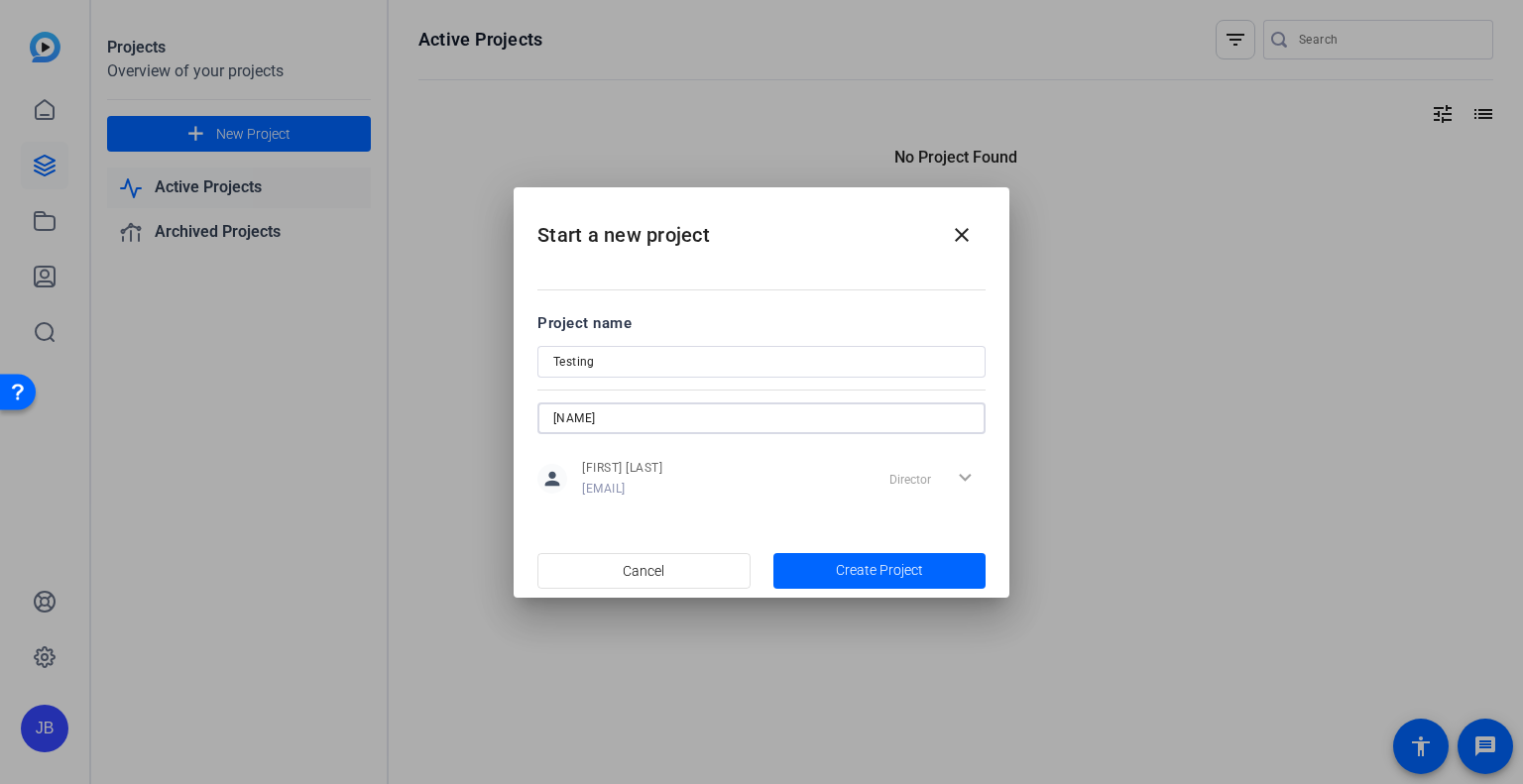 type on "[NAME]" 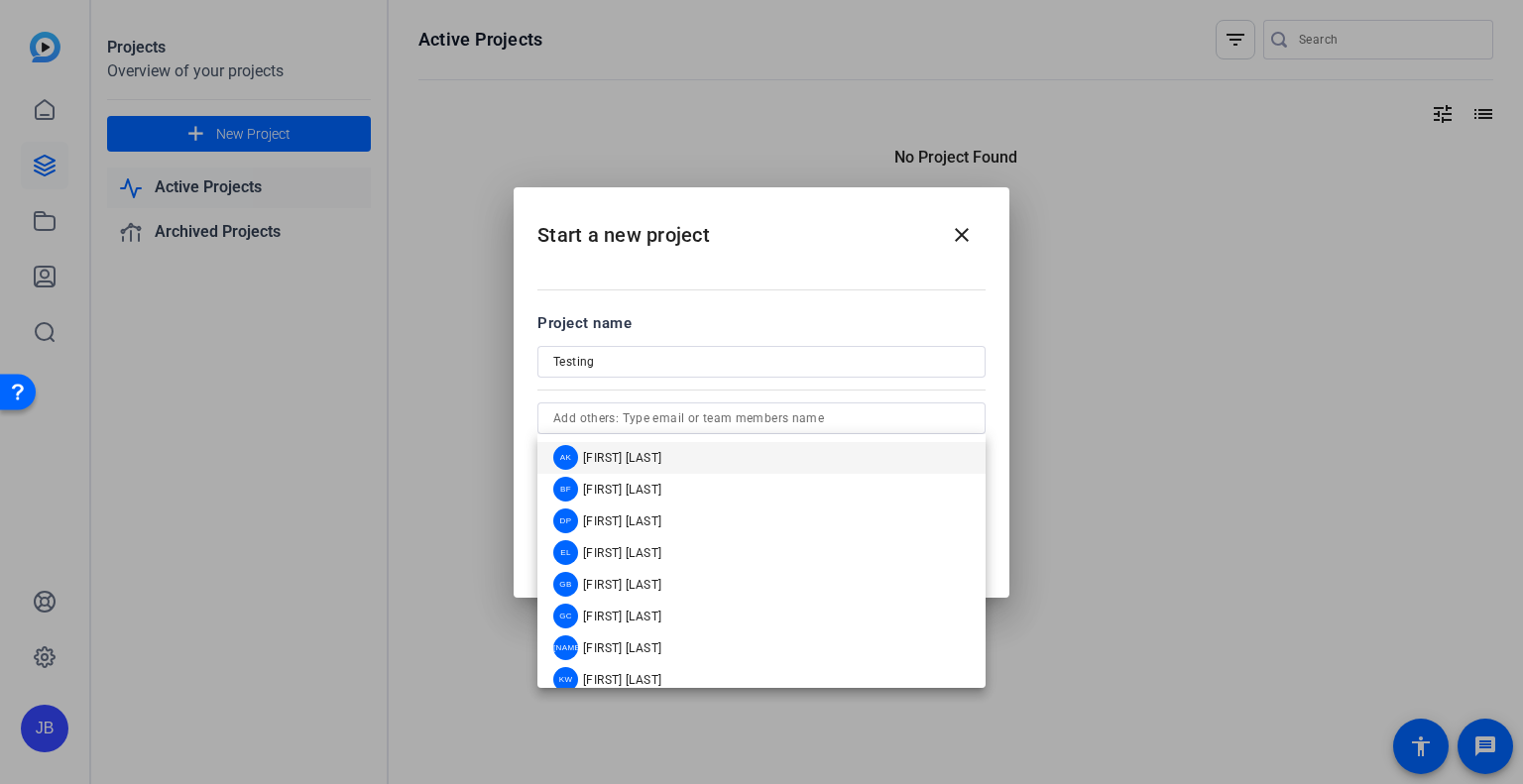 click at bounding box center (762, 392) 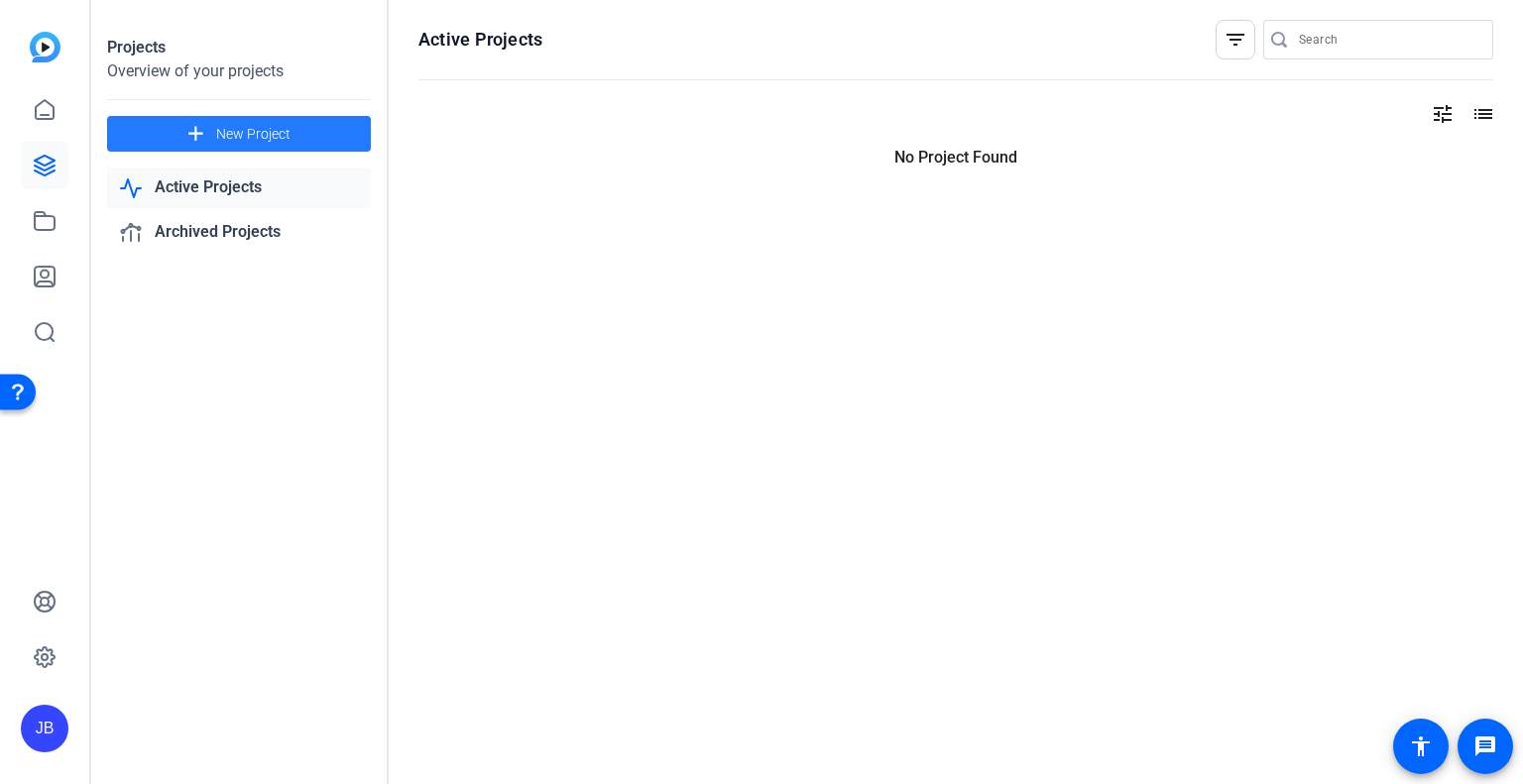 click 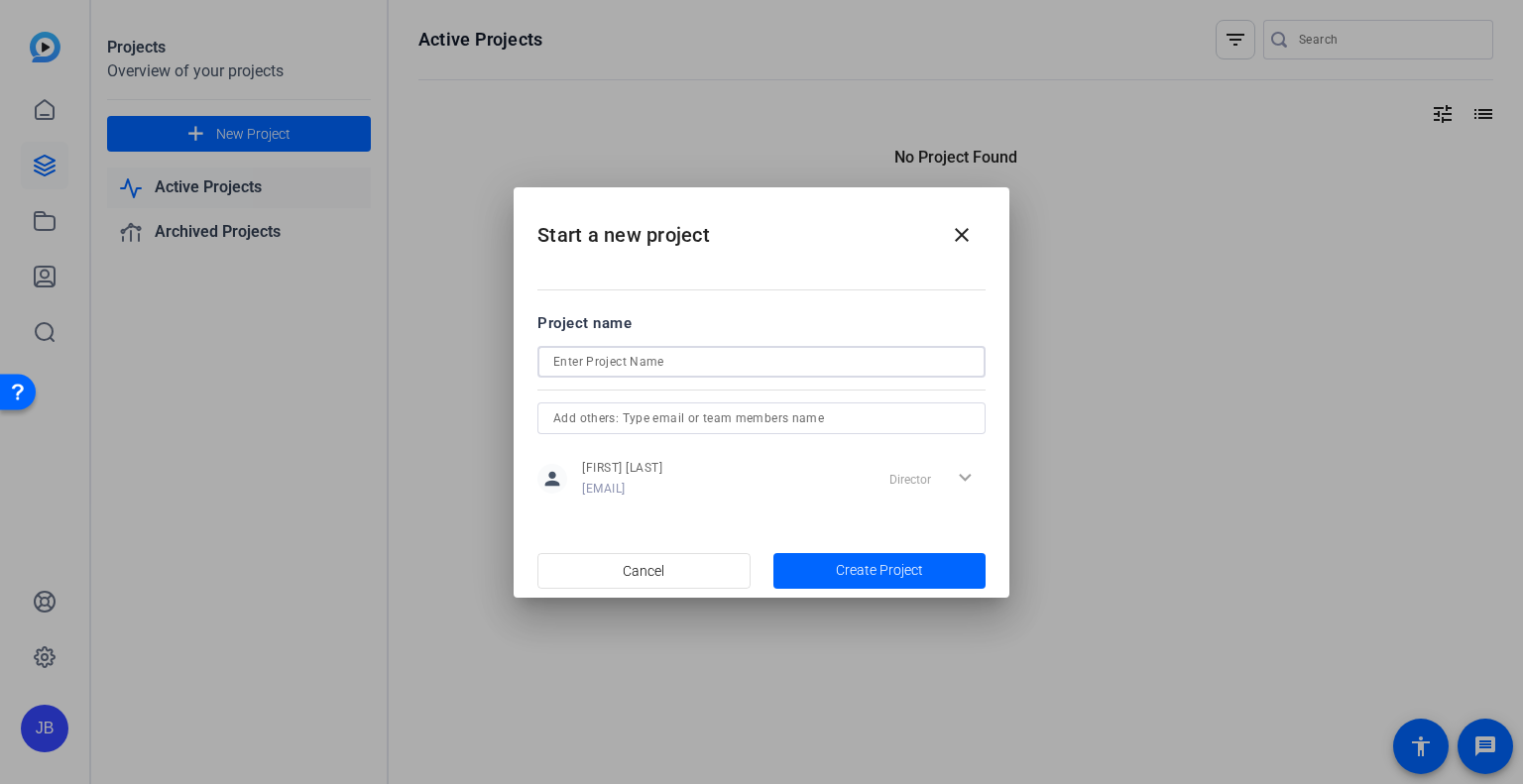 click at bounding box center (762, 362) 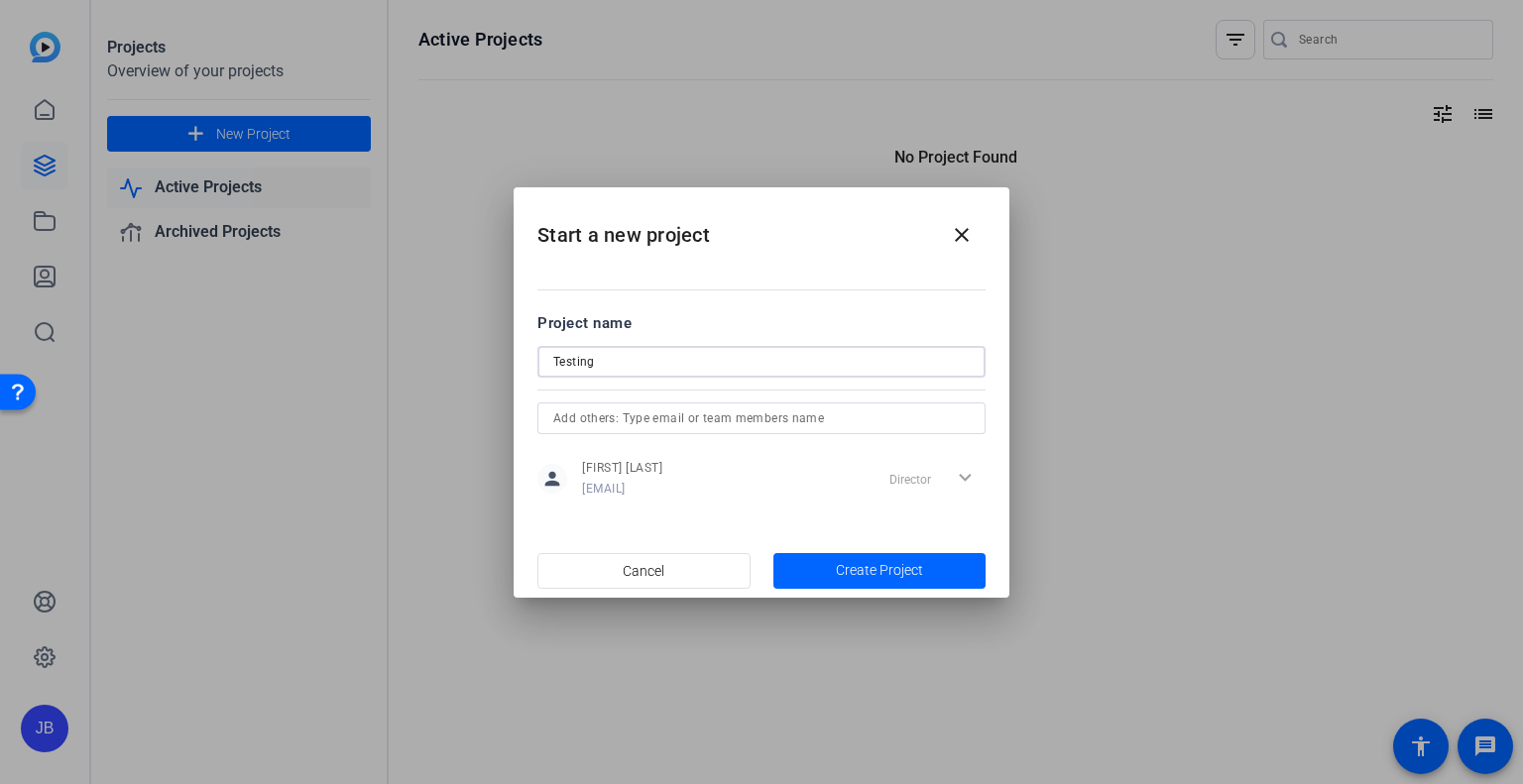 type on "Testing" 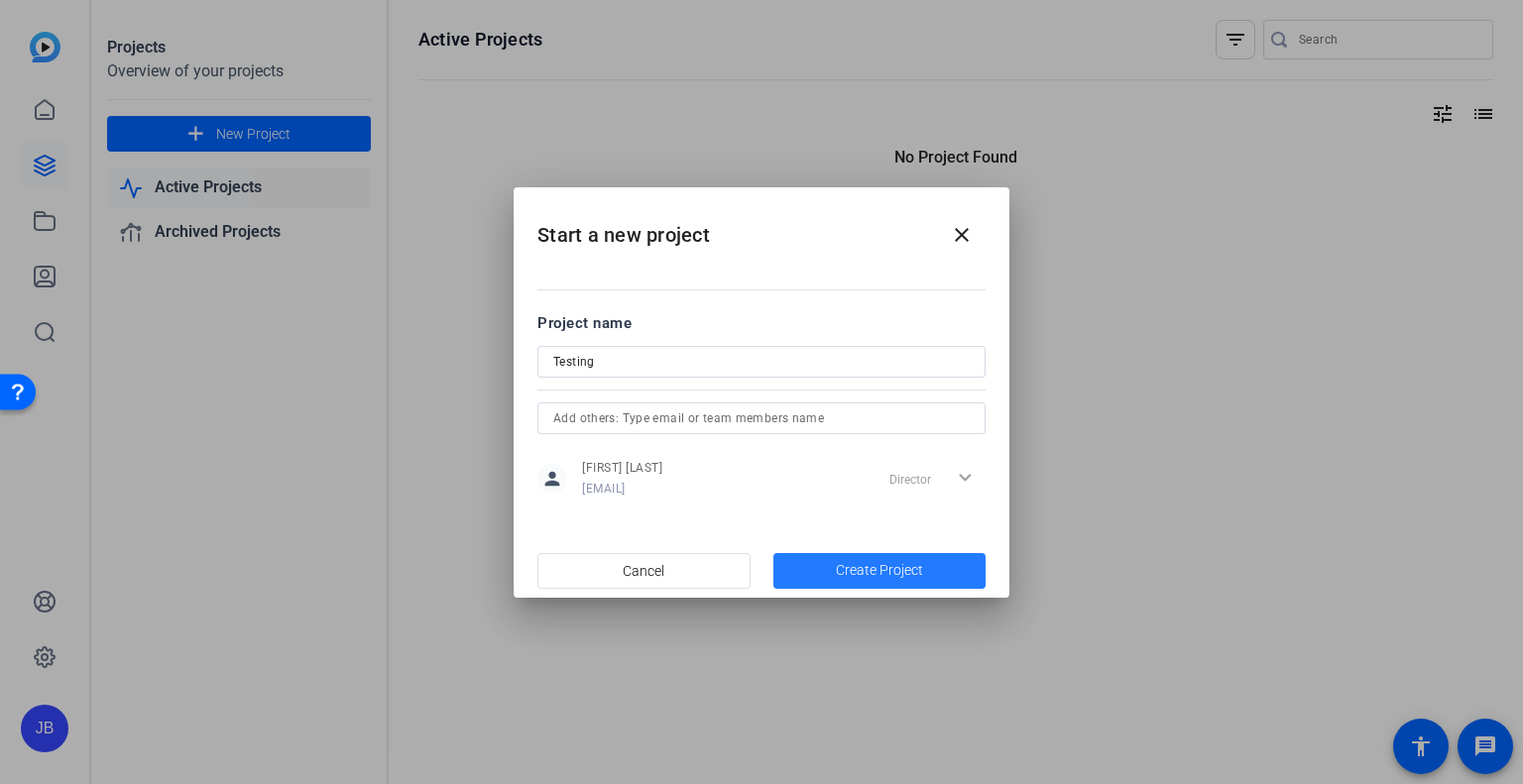 click on "Create Project" 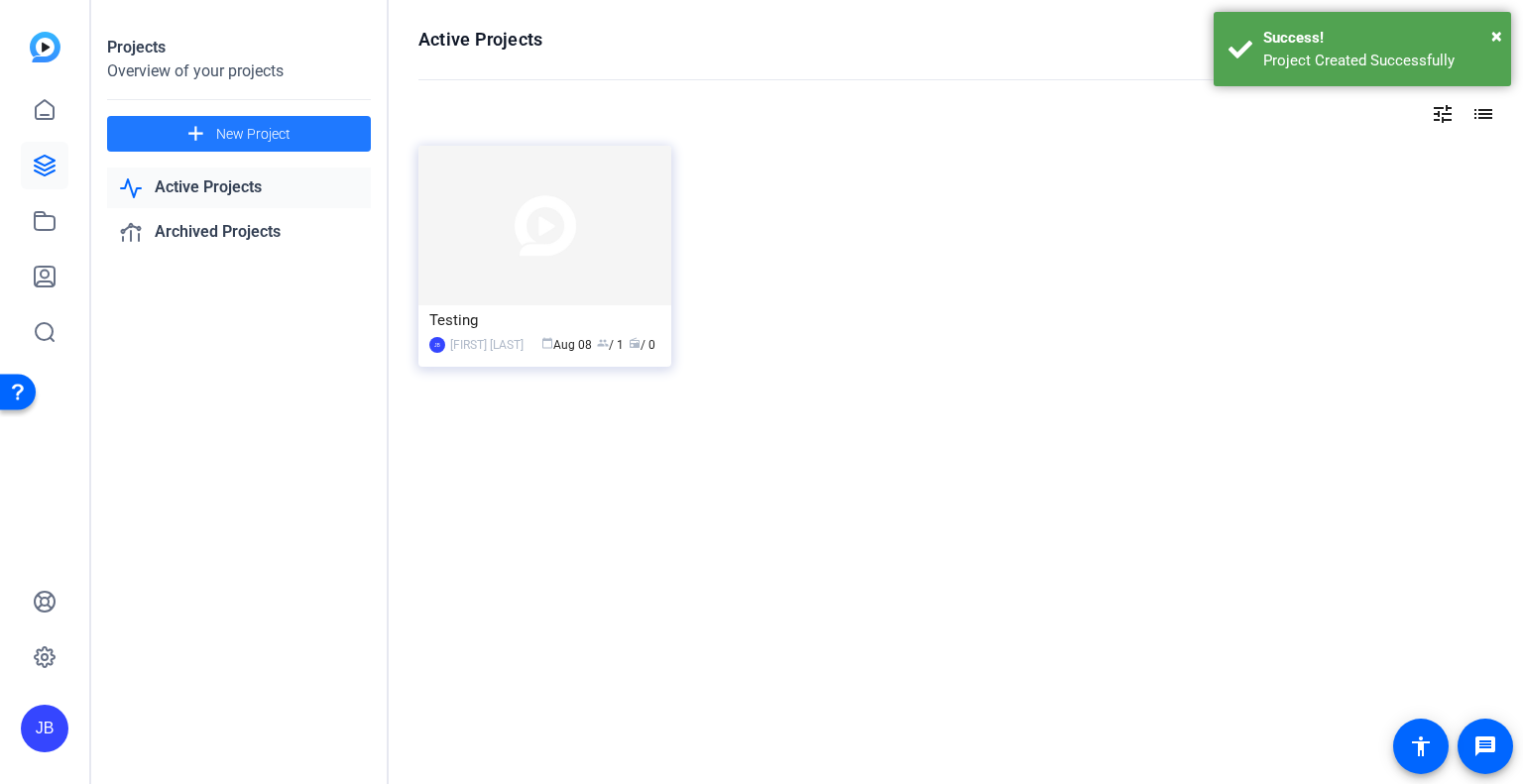 type 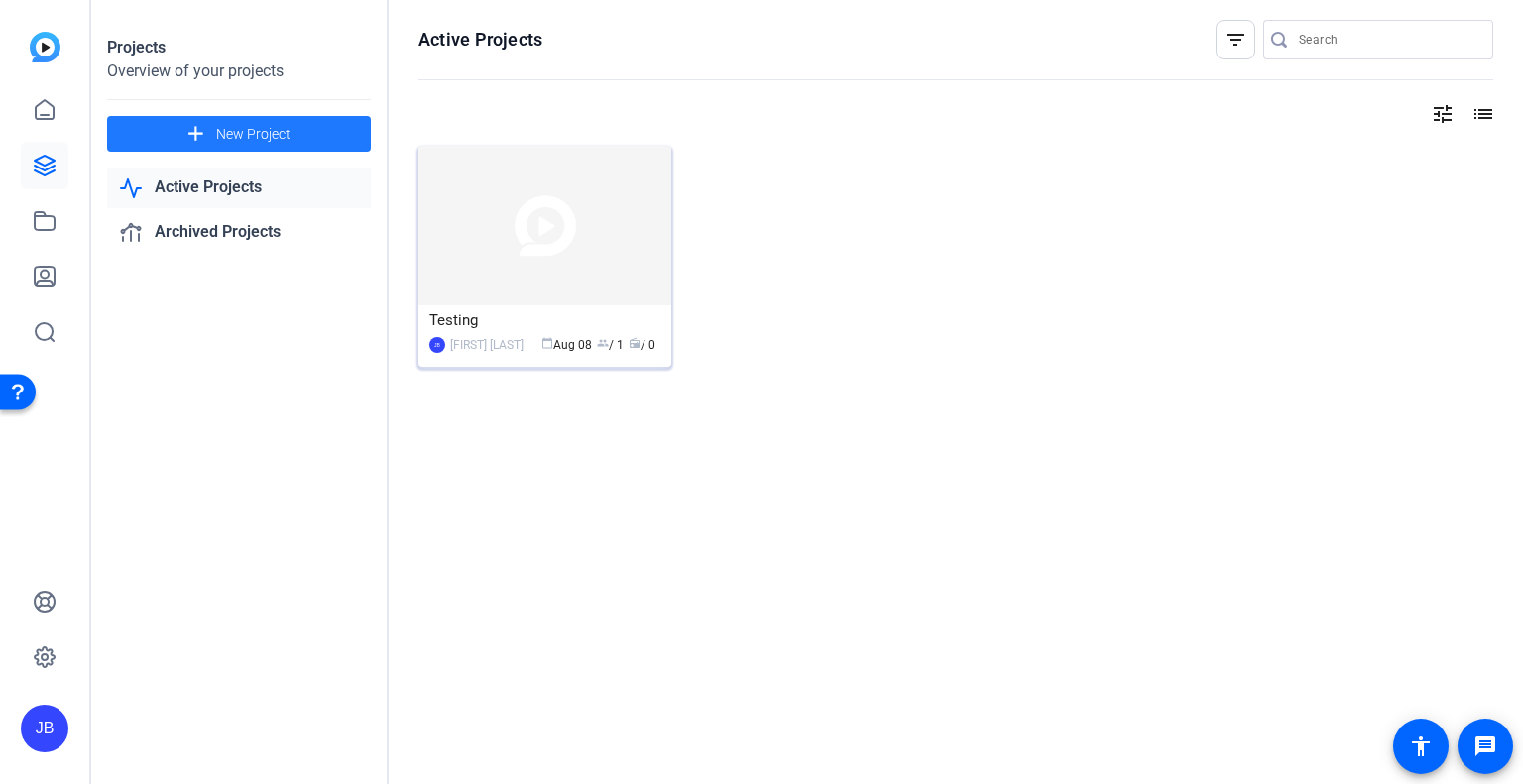 click 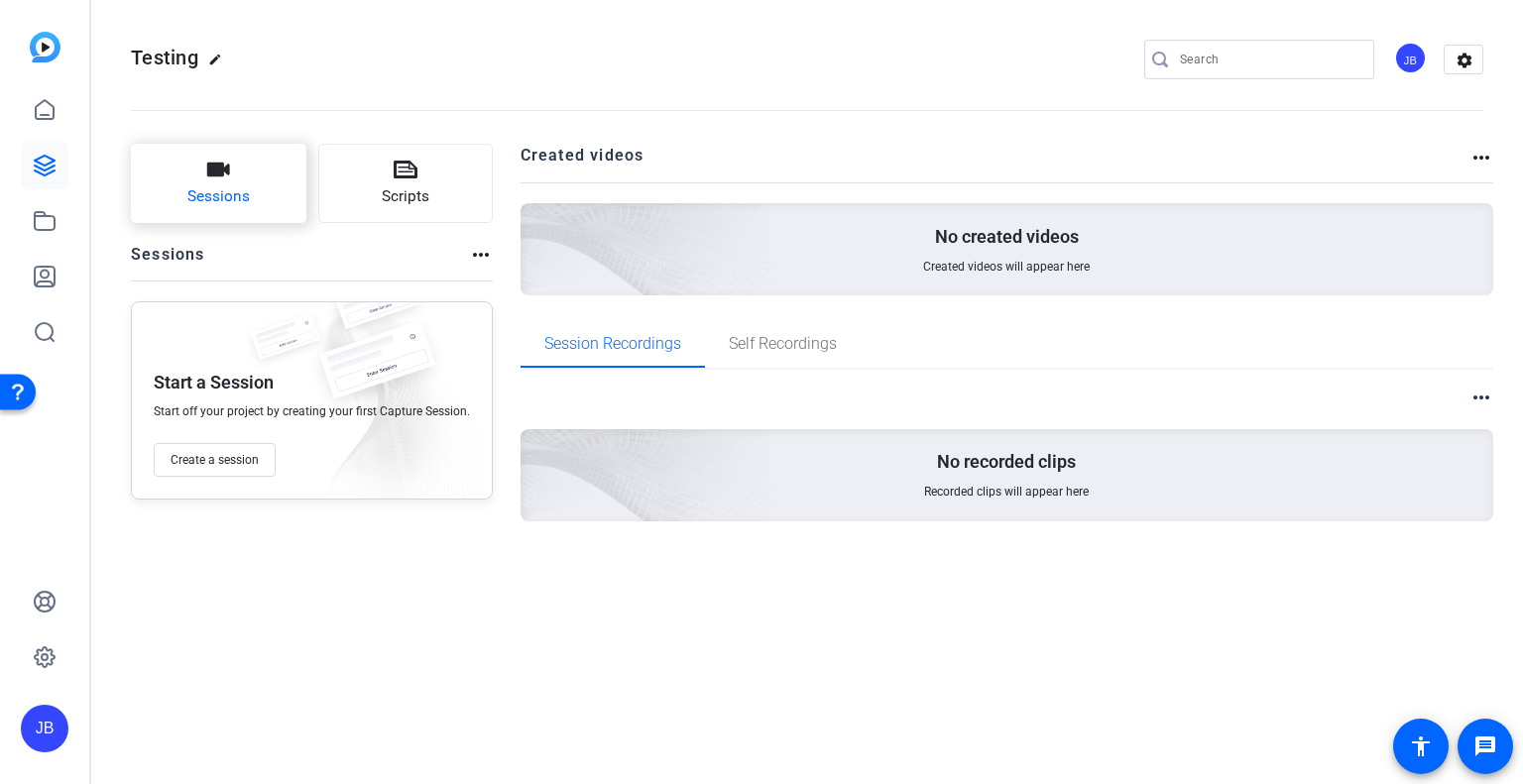 click on "Sessions" 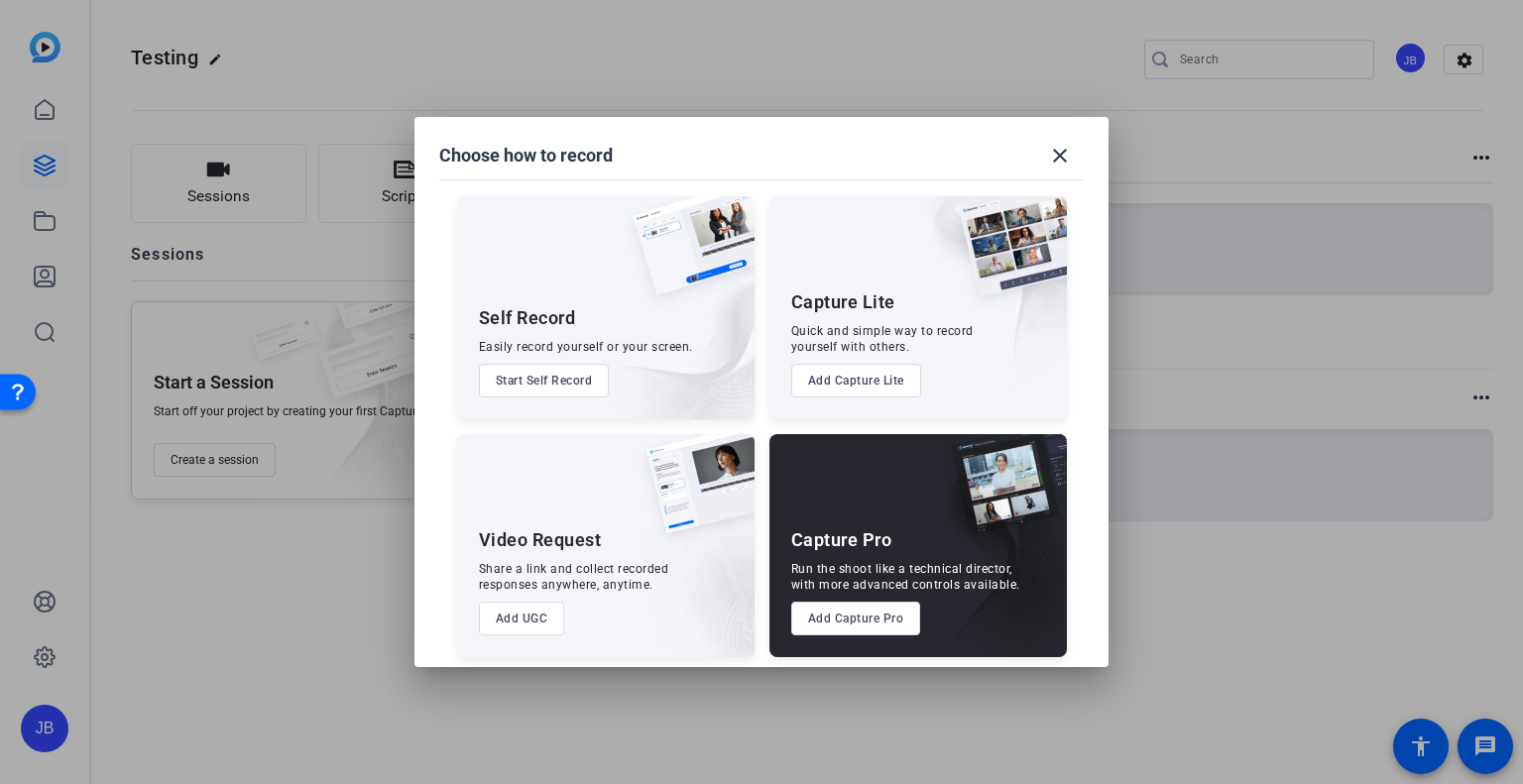click on "Add Capture Lite" at bounding box center [856, 381] 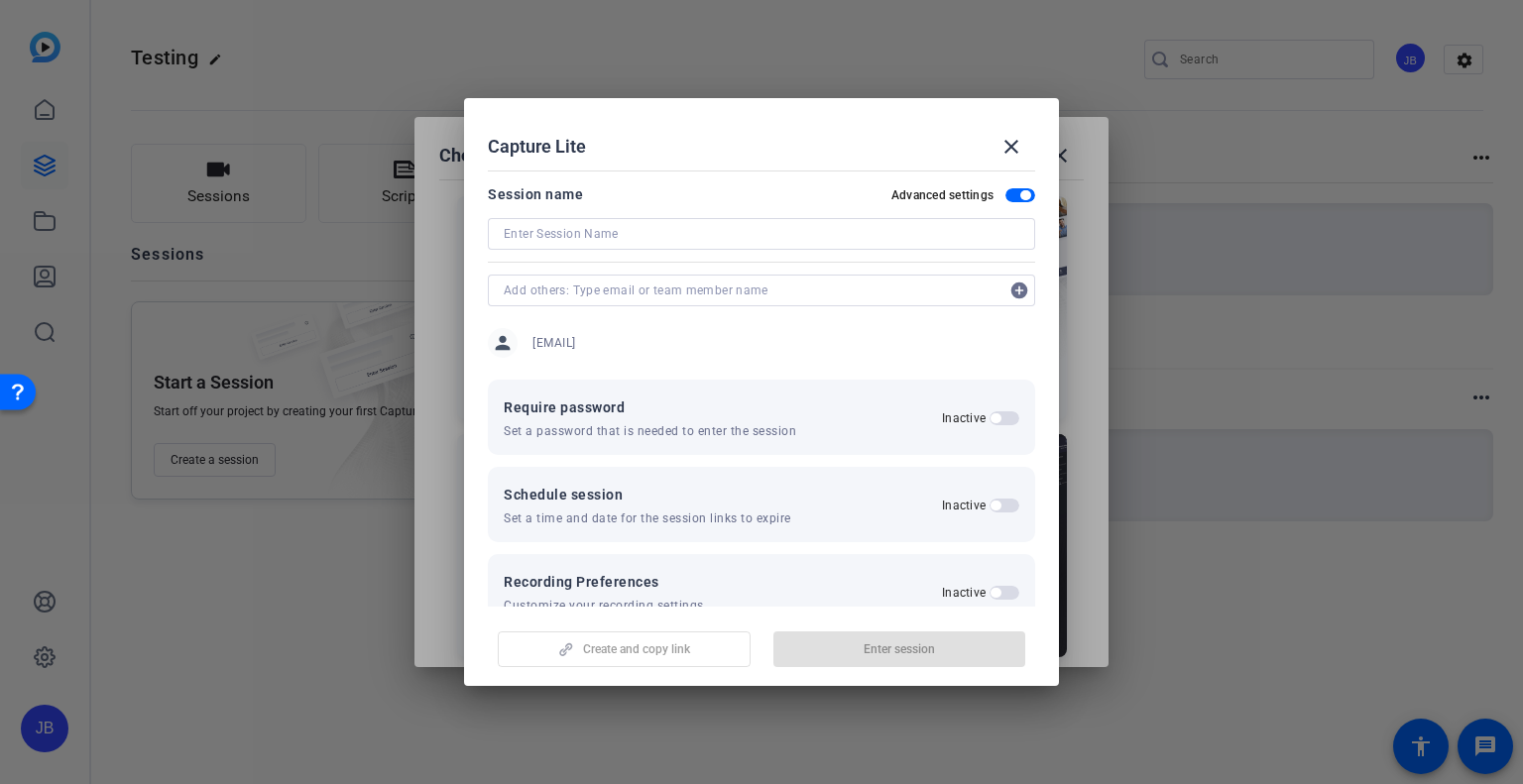 click at bounding box center (762, 234) 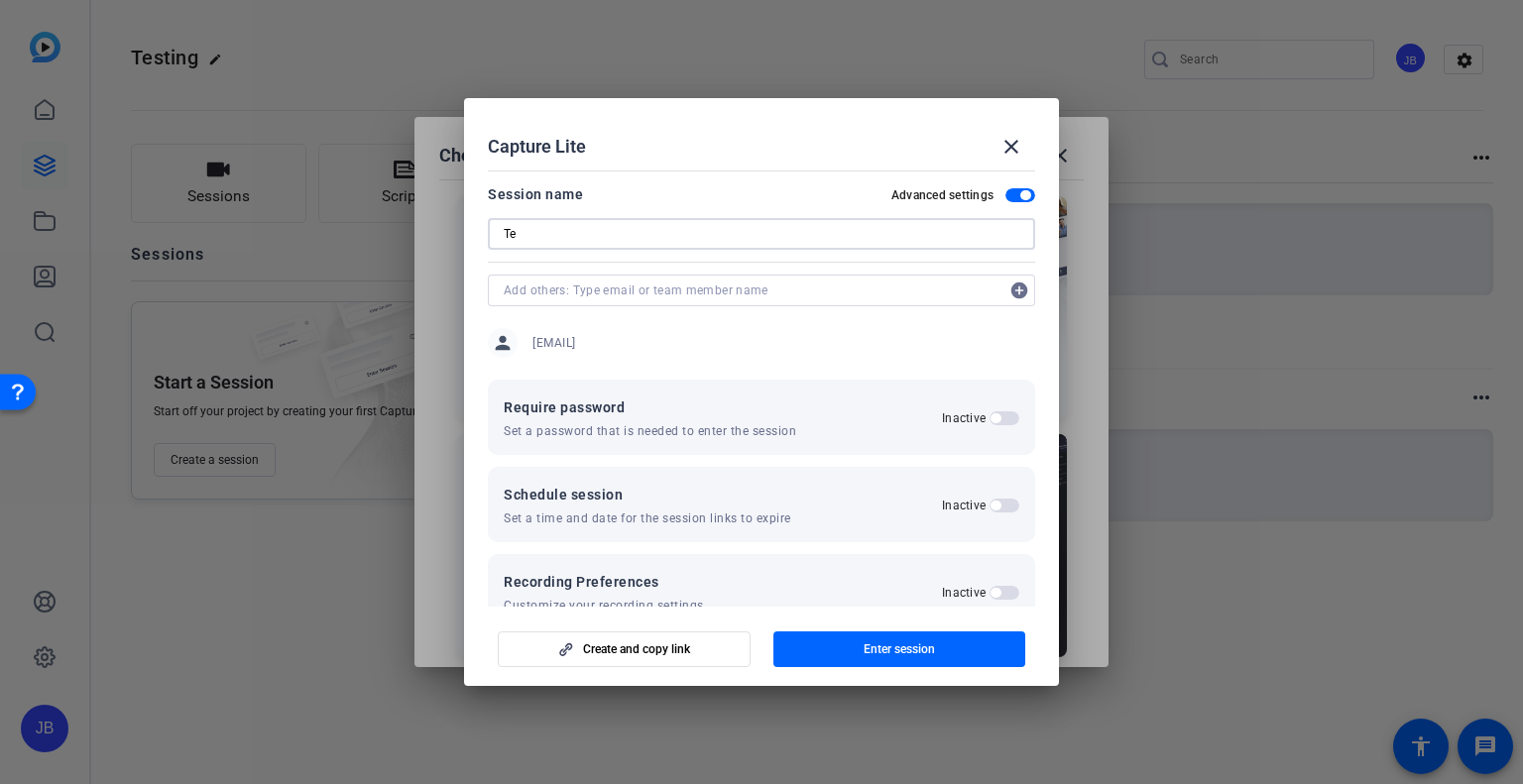 type on "T" 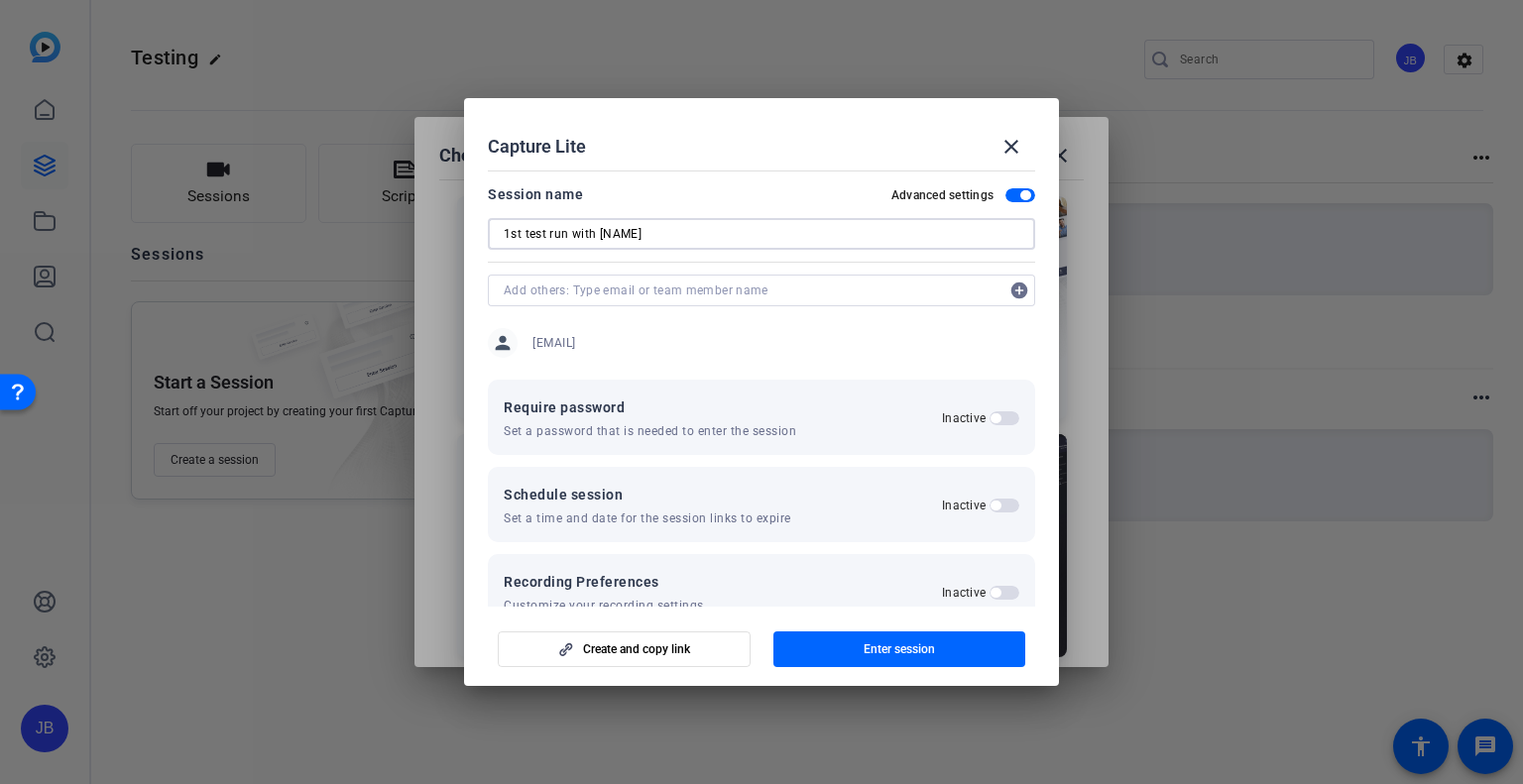 type on "1st test run with [NAME]" 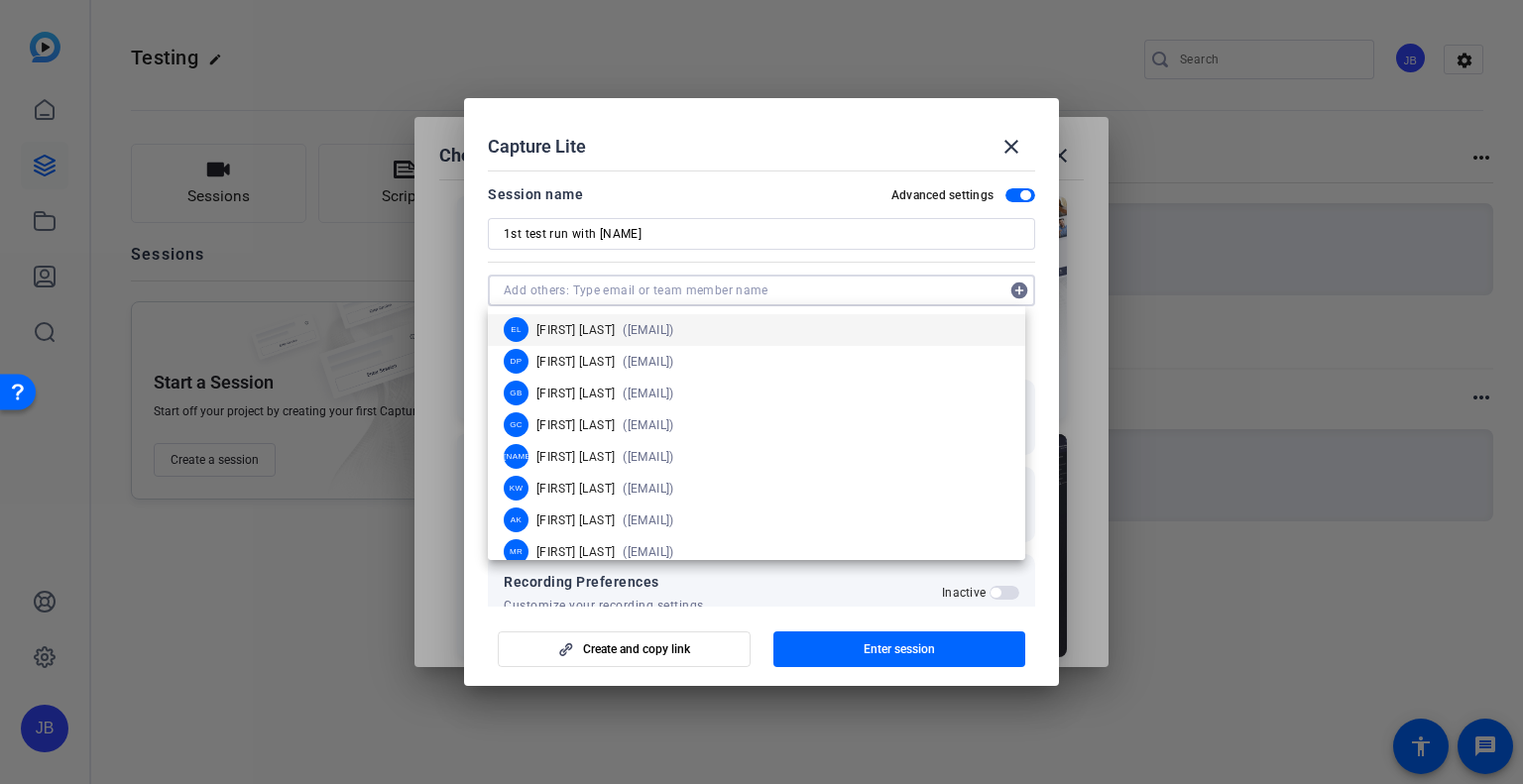 click at bounding box center (752, 290) 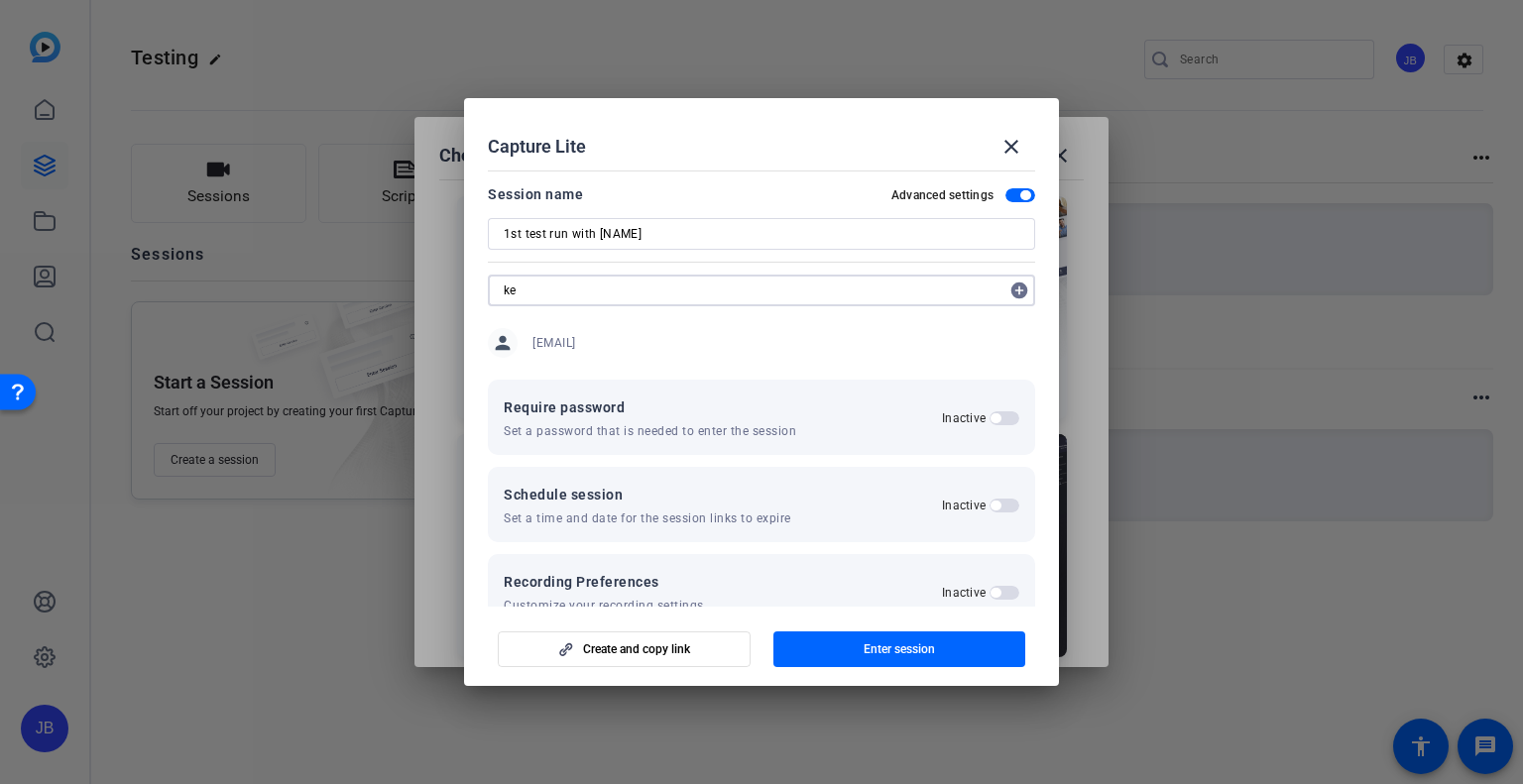 type on "k" 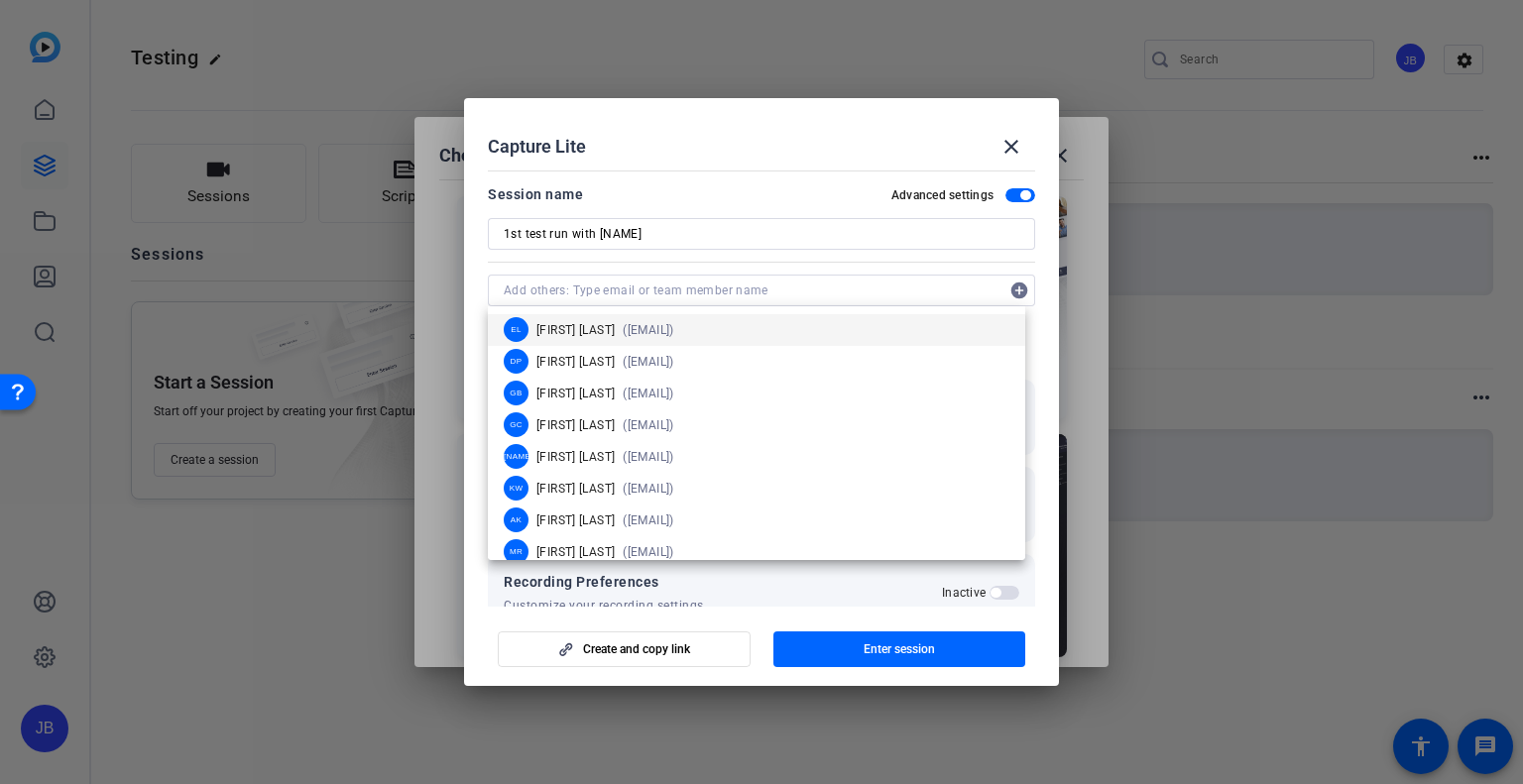click on "Capture Lite  close" at bounding box center [762, 147] 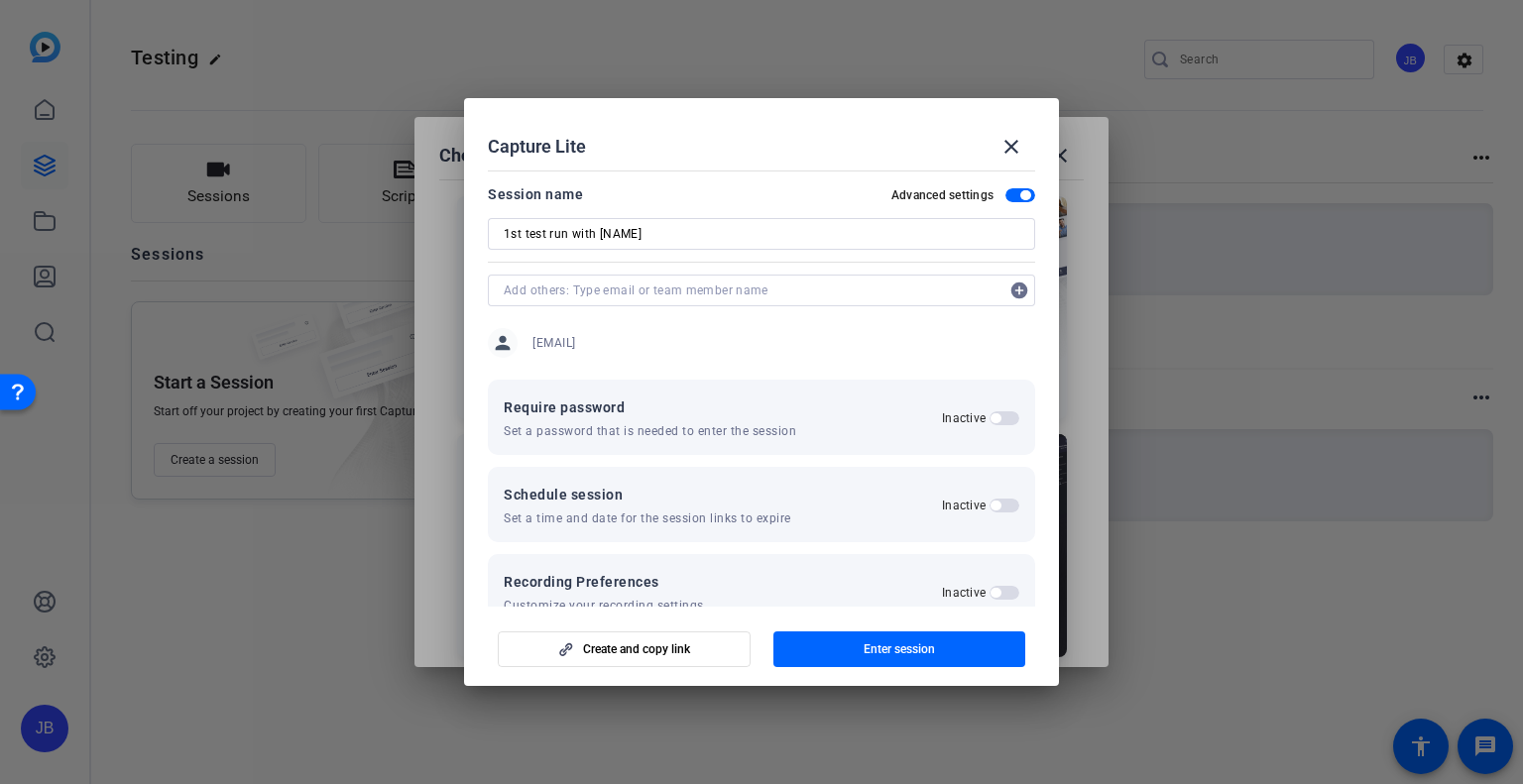click at bounding box center (752, 290) 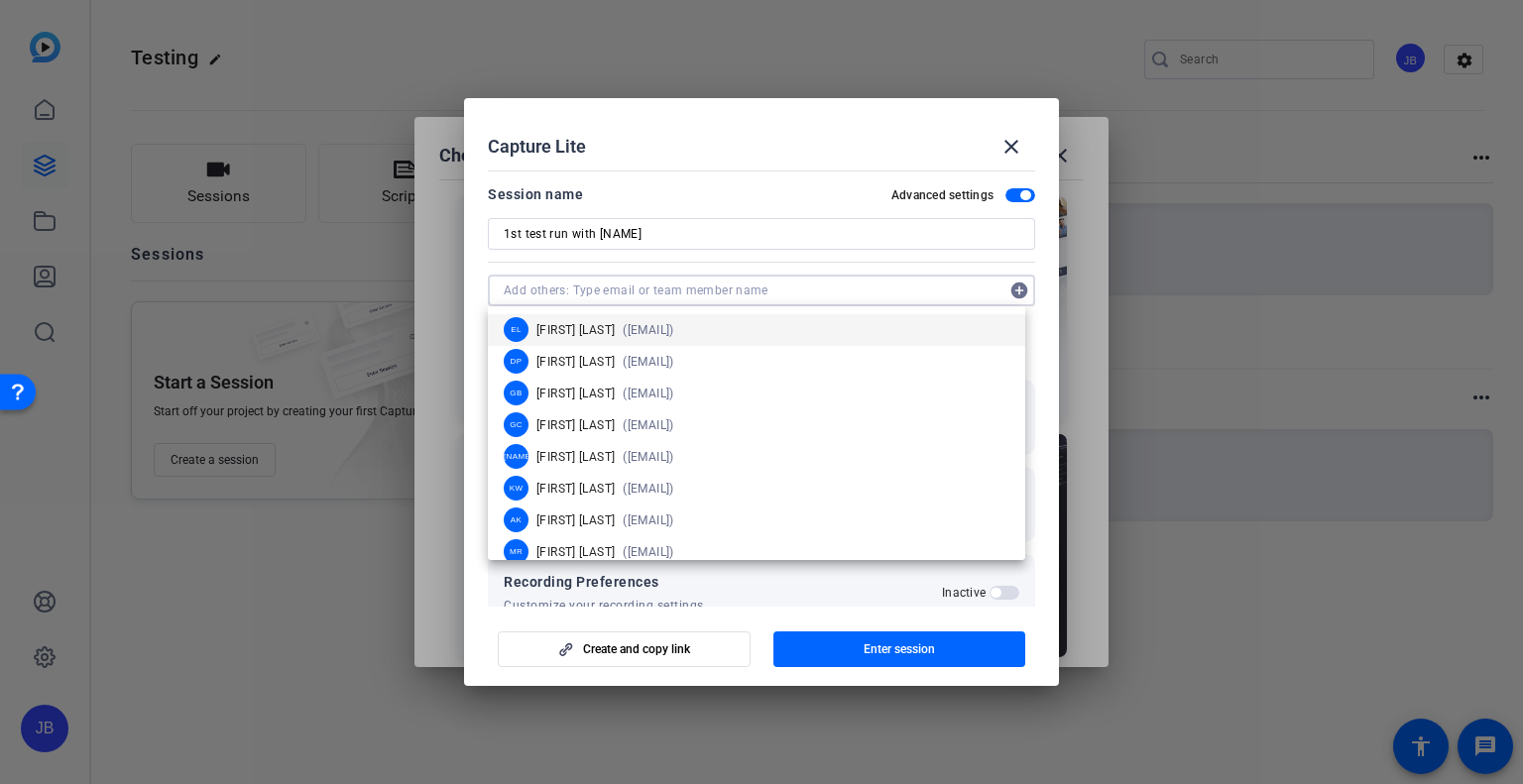 paste on "[EMAIL]" 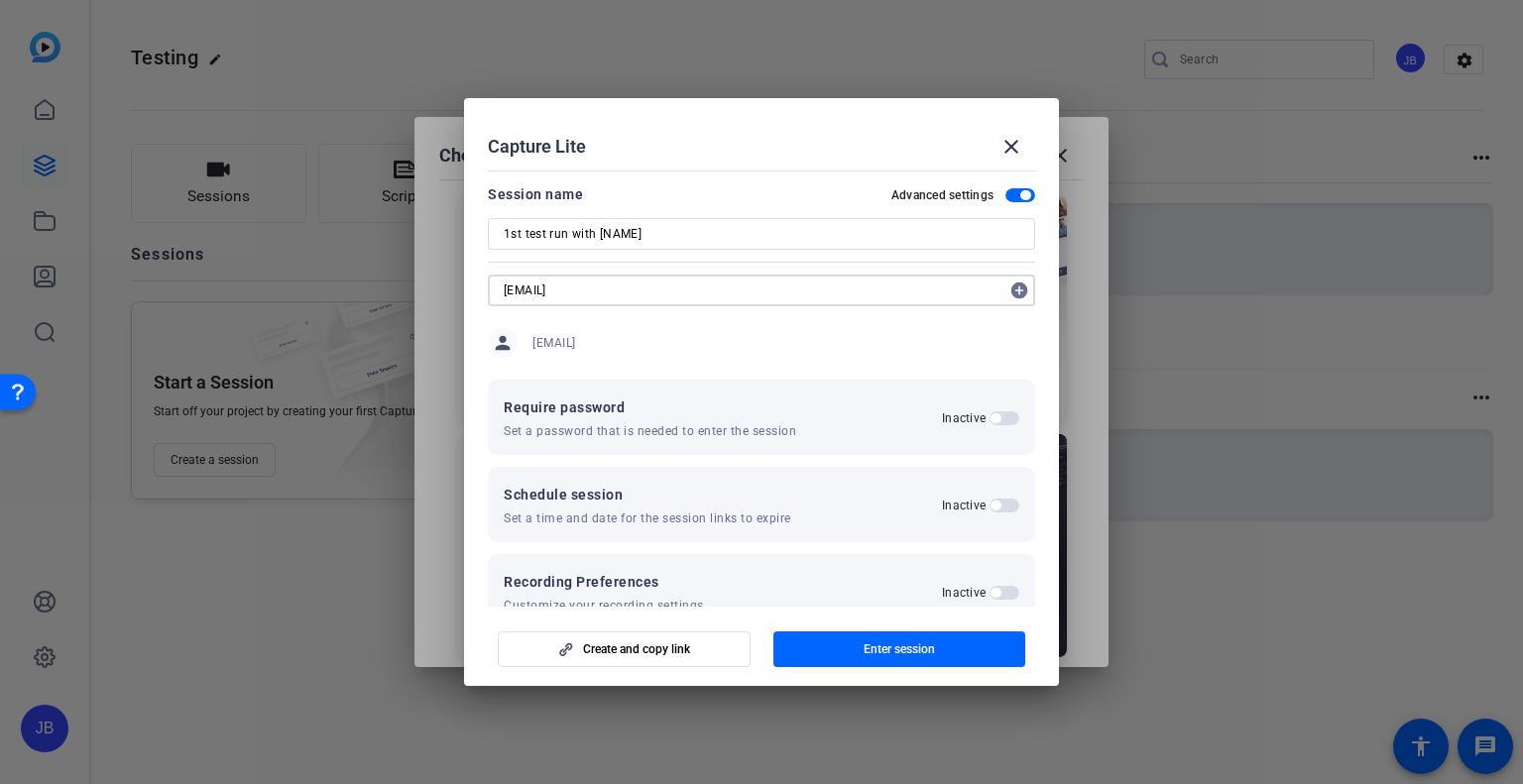 type on "[EMAIL]" 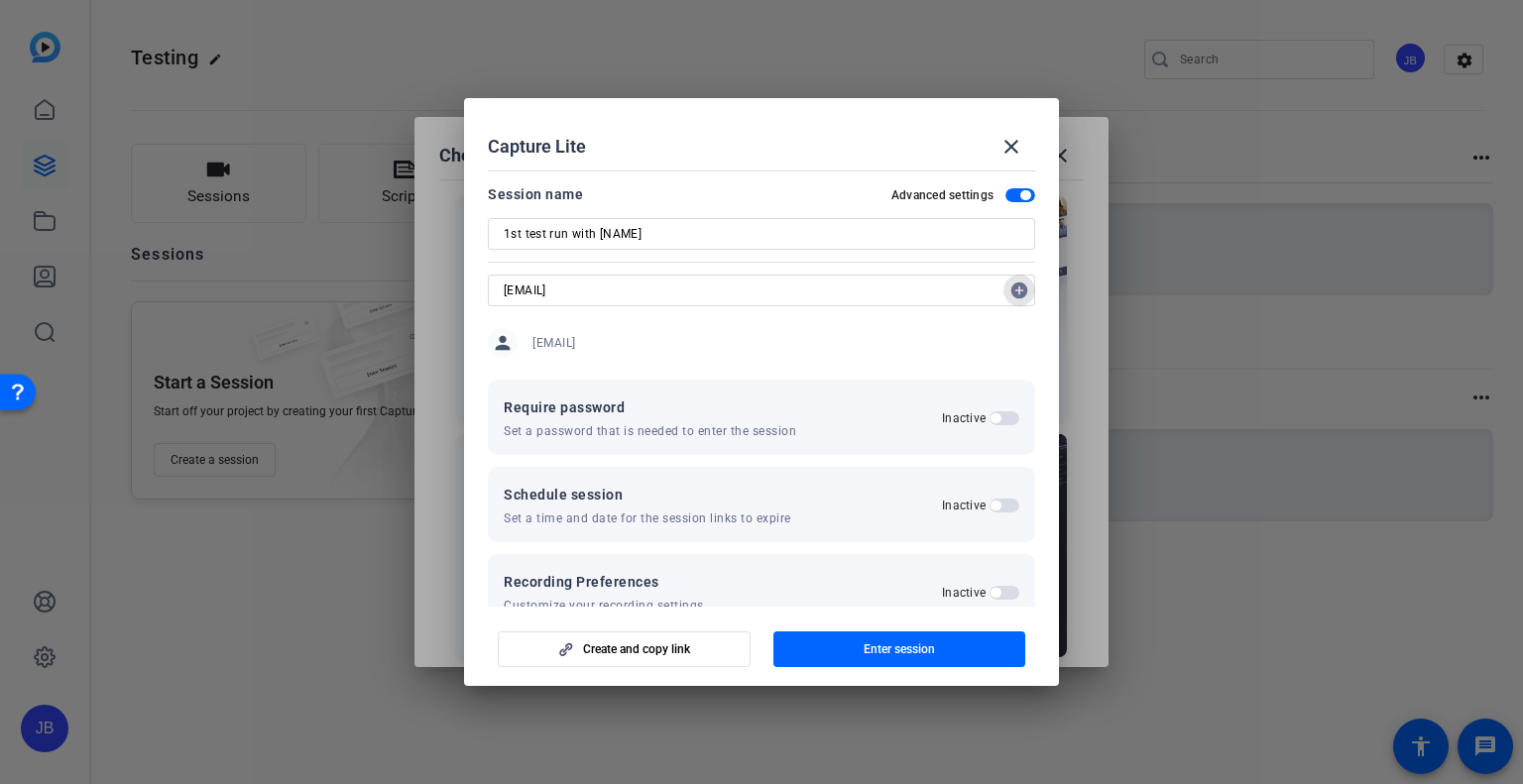 click on "add_circle" at bounding box center [1019, 290] 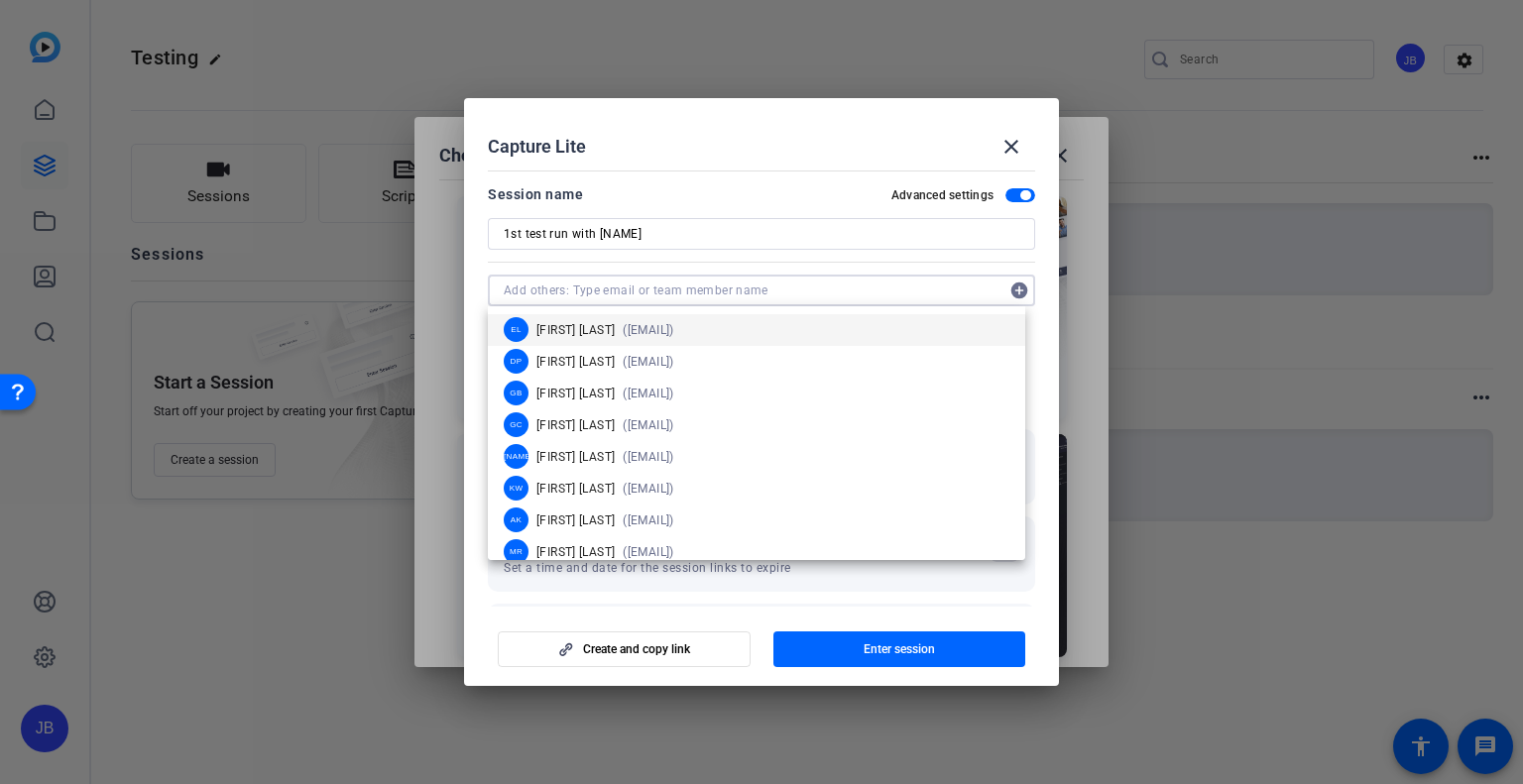 click on "Capture Lite  close" at bounding box center [762, 147] 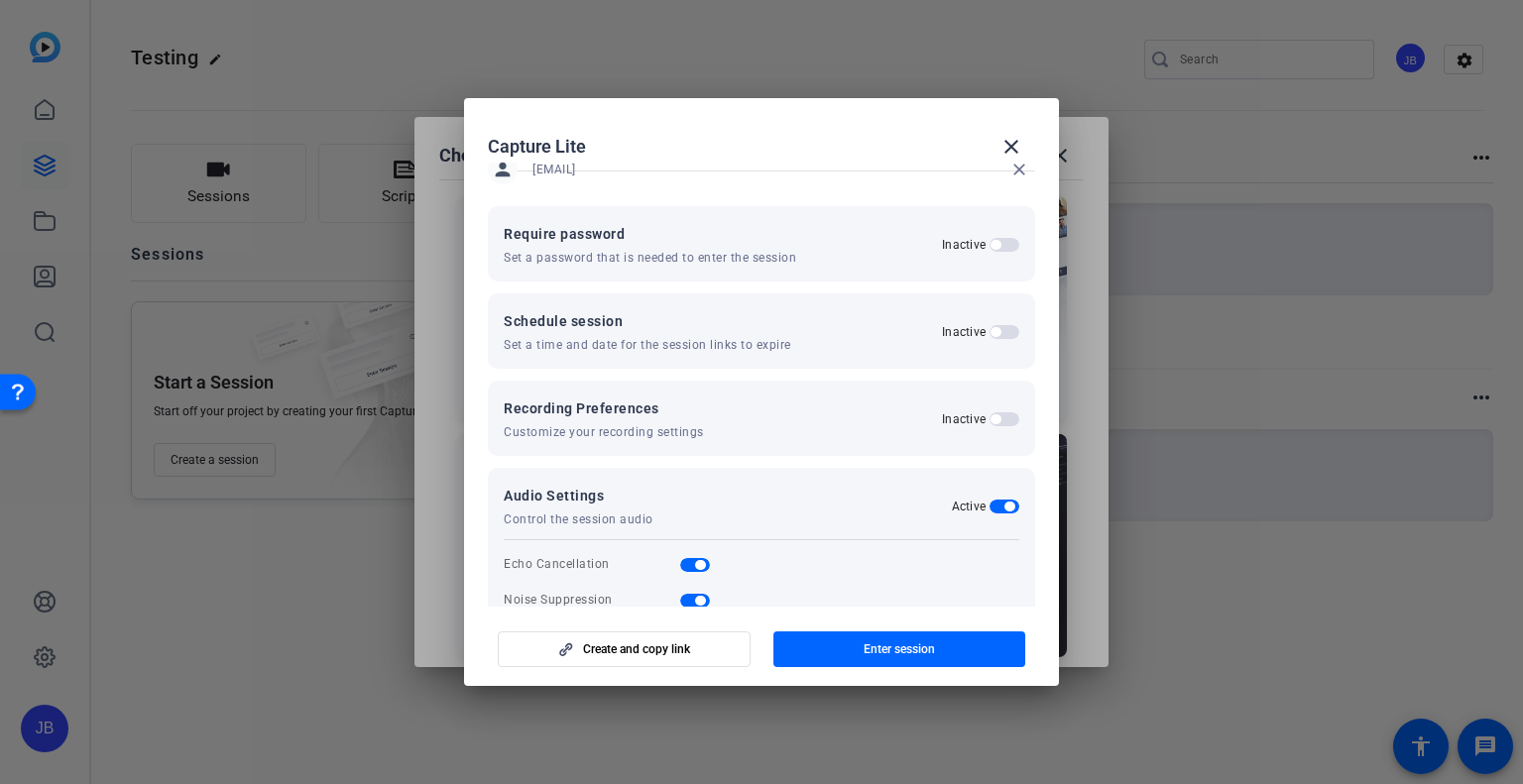 scroll, scrollTop: 264, scrollLeft: 0, axis: vertical 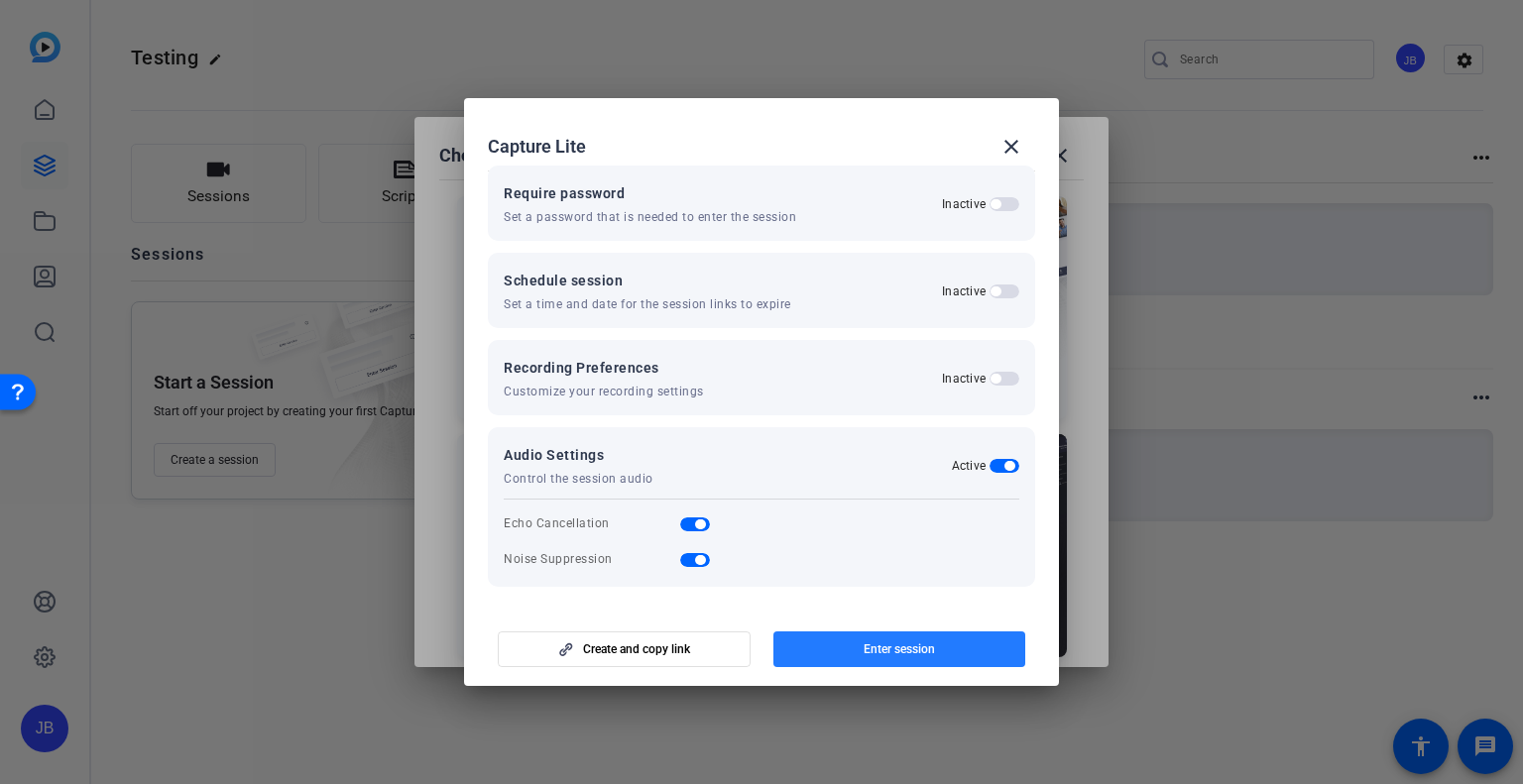 click 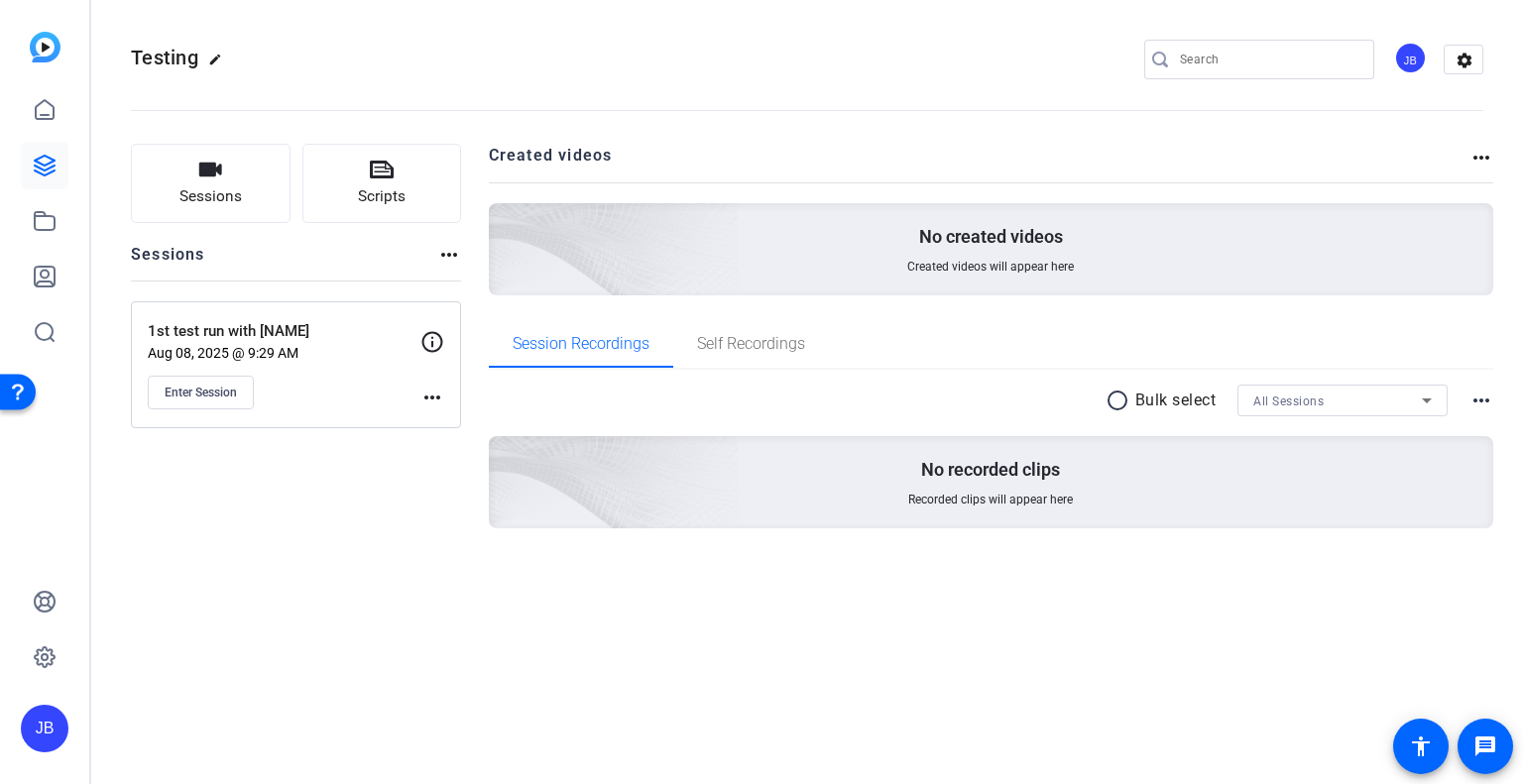 click on "Aug 08, 2025 @ 9:29 AM" 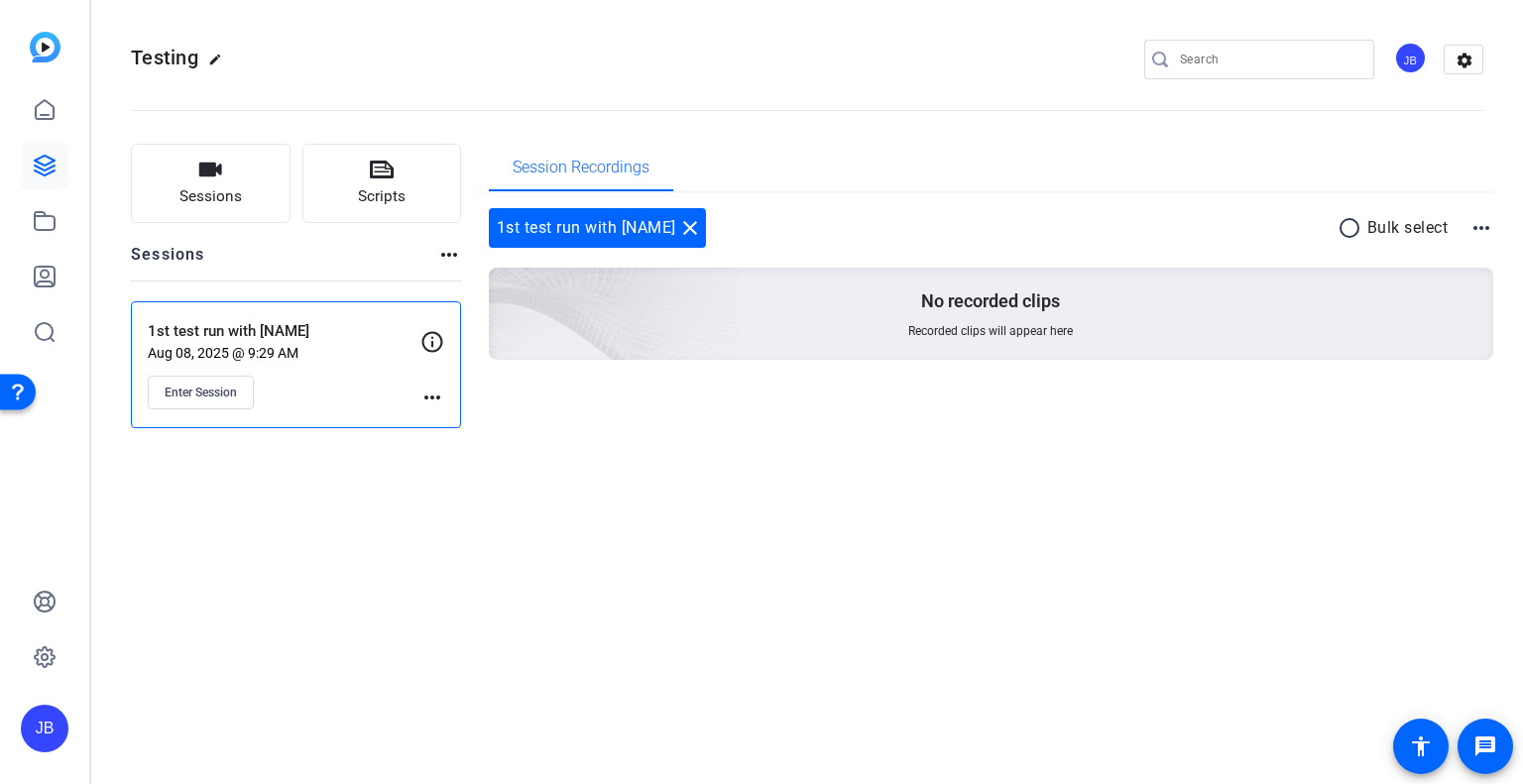 click on "1st test run with [NAME]" 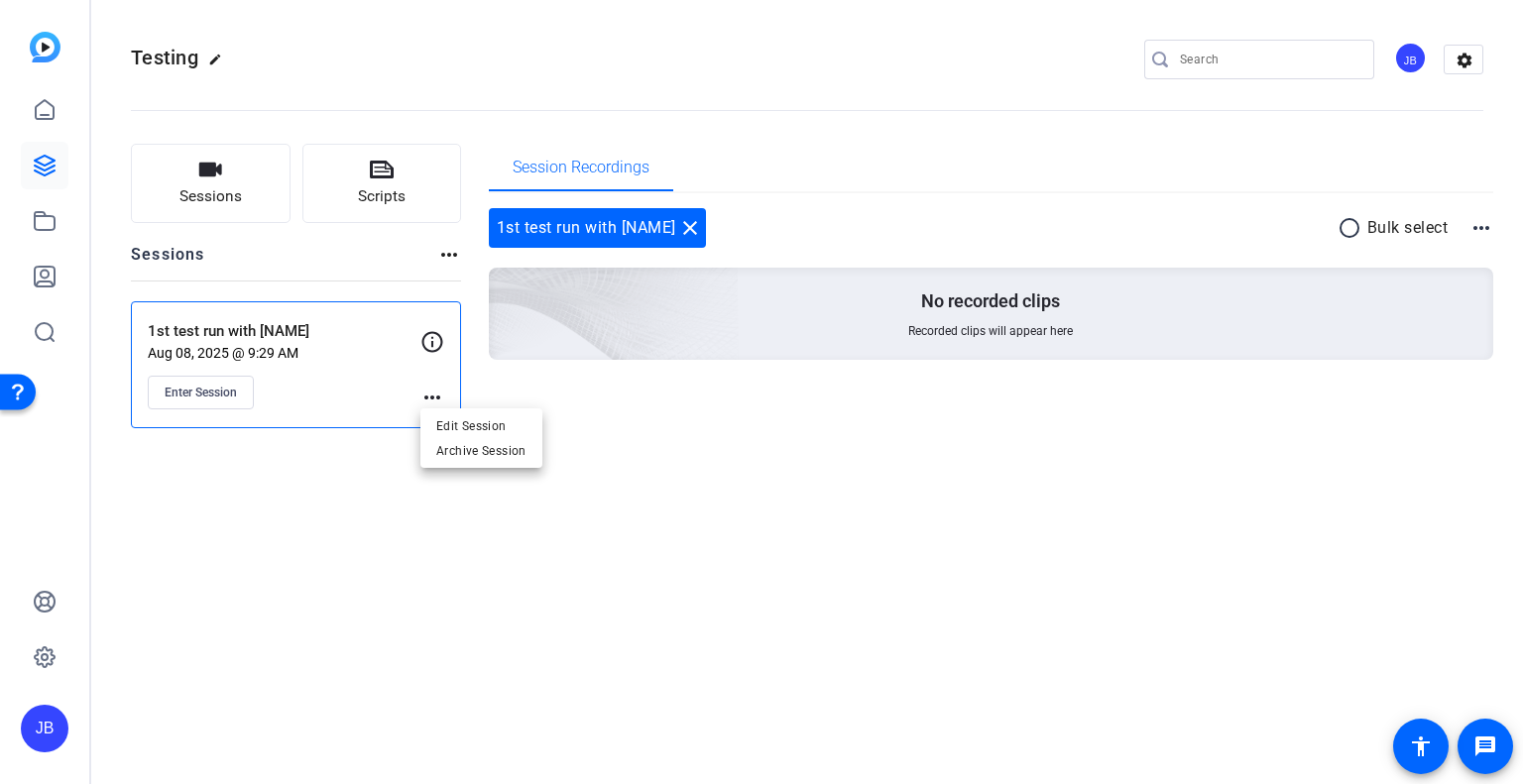 click at bounding box center [762, 392] 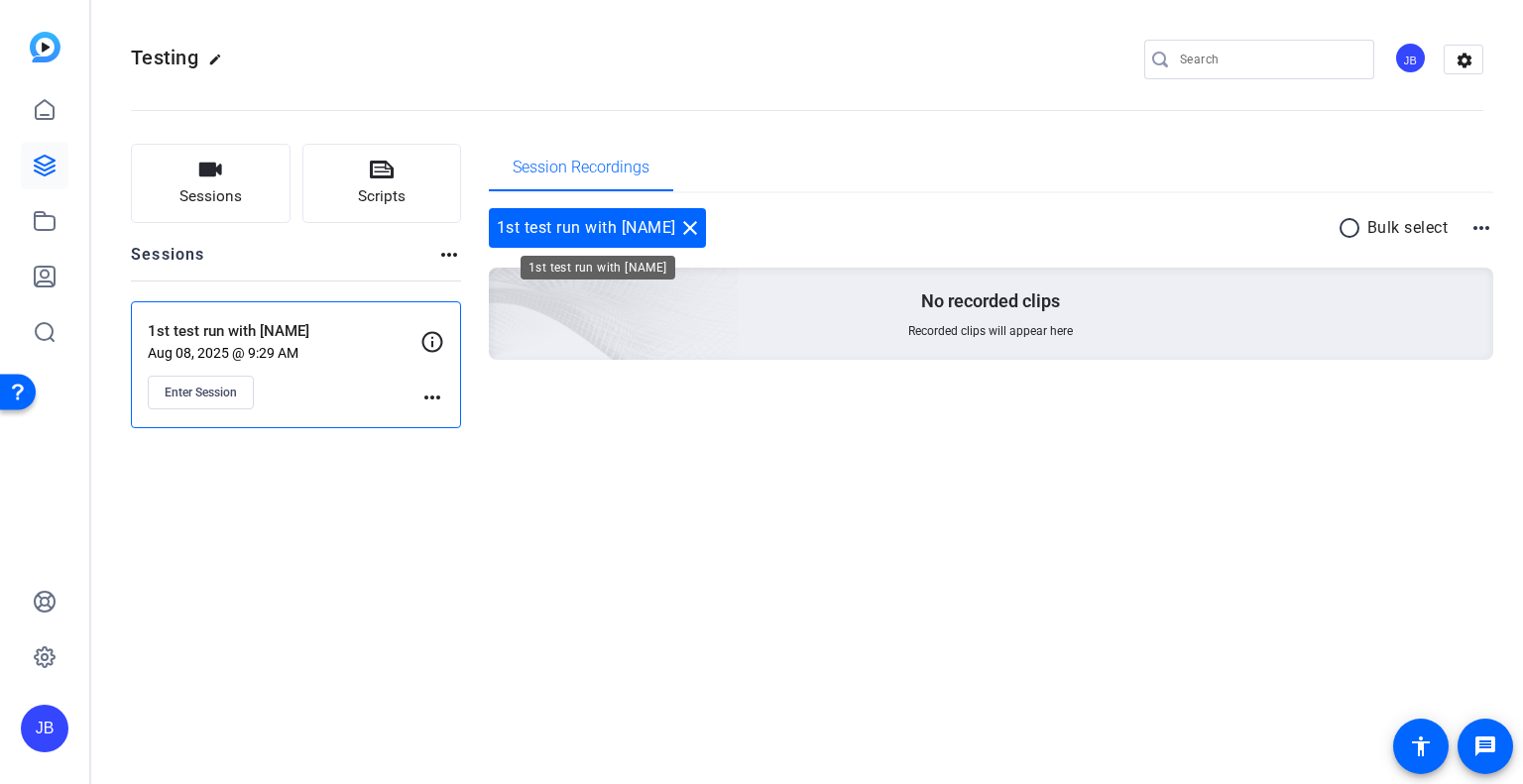 click on "1st test run with [NAME]  close" at bounding box center [597, 228] 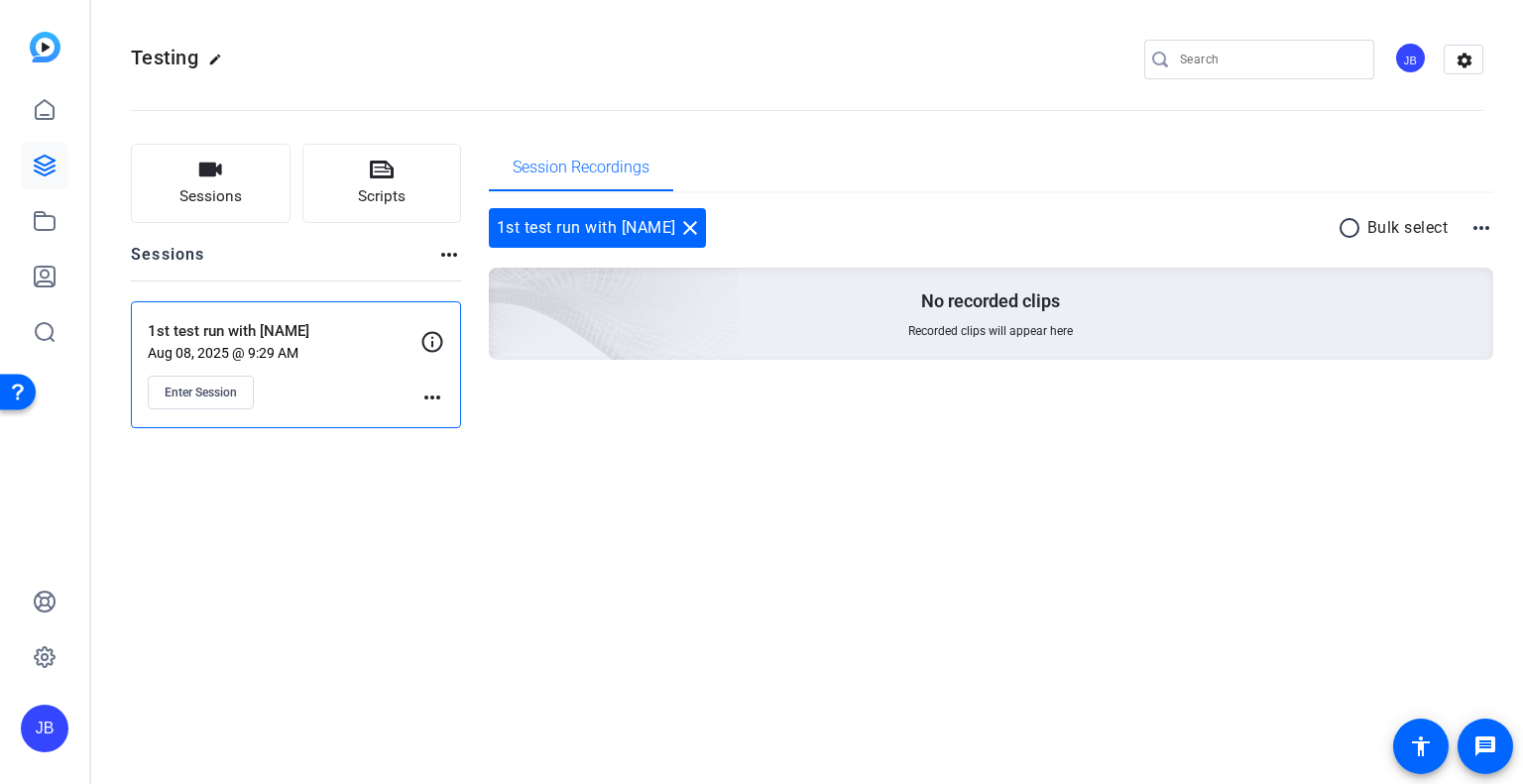 click on "1st test run with [NAME]" 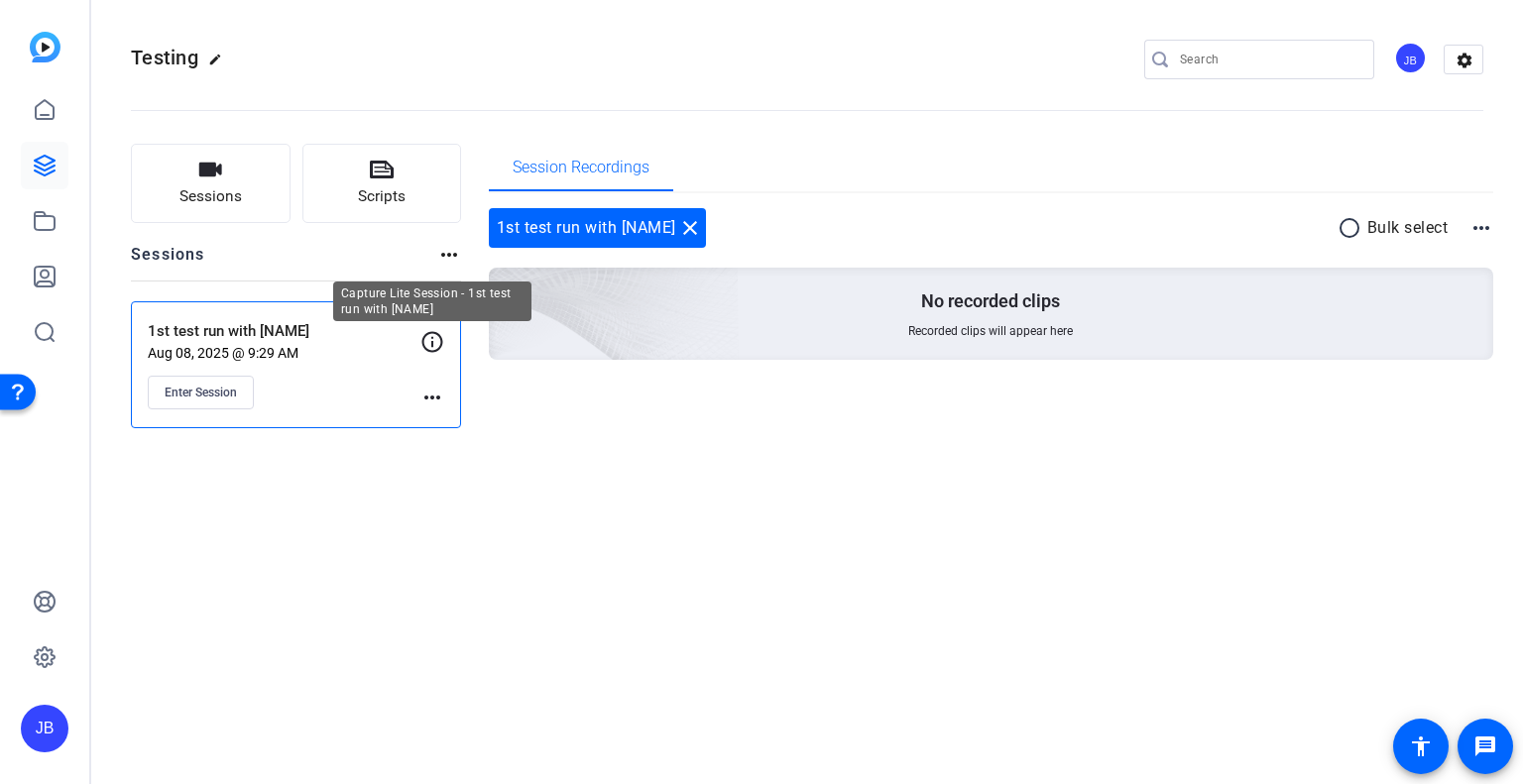 click 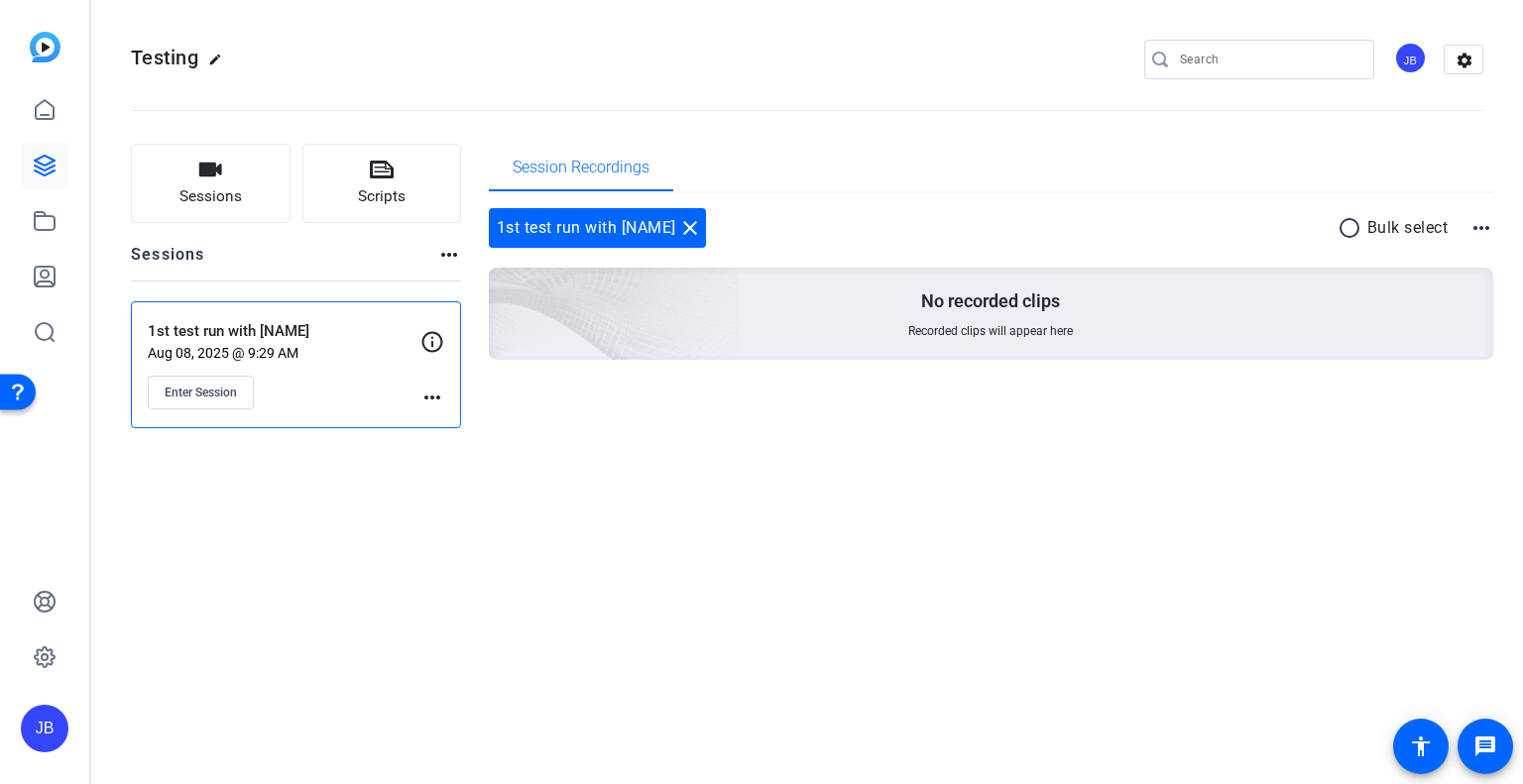 click on "more_horiz" 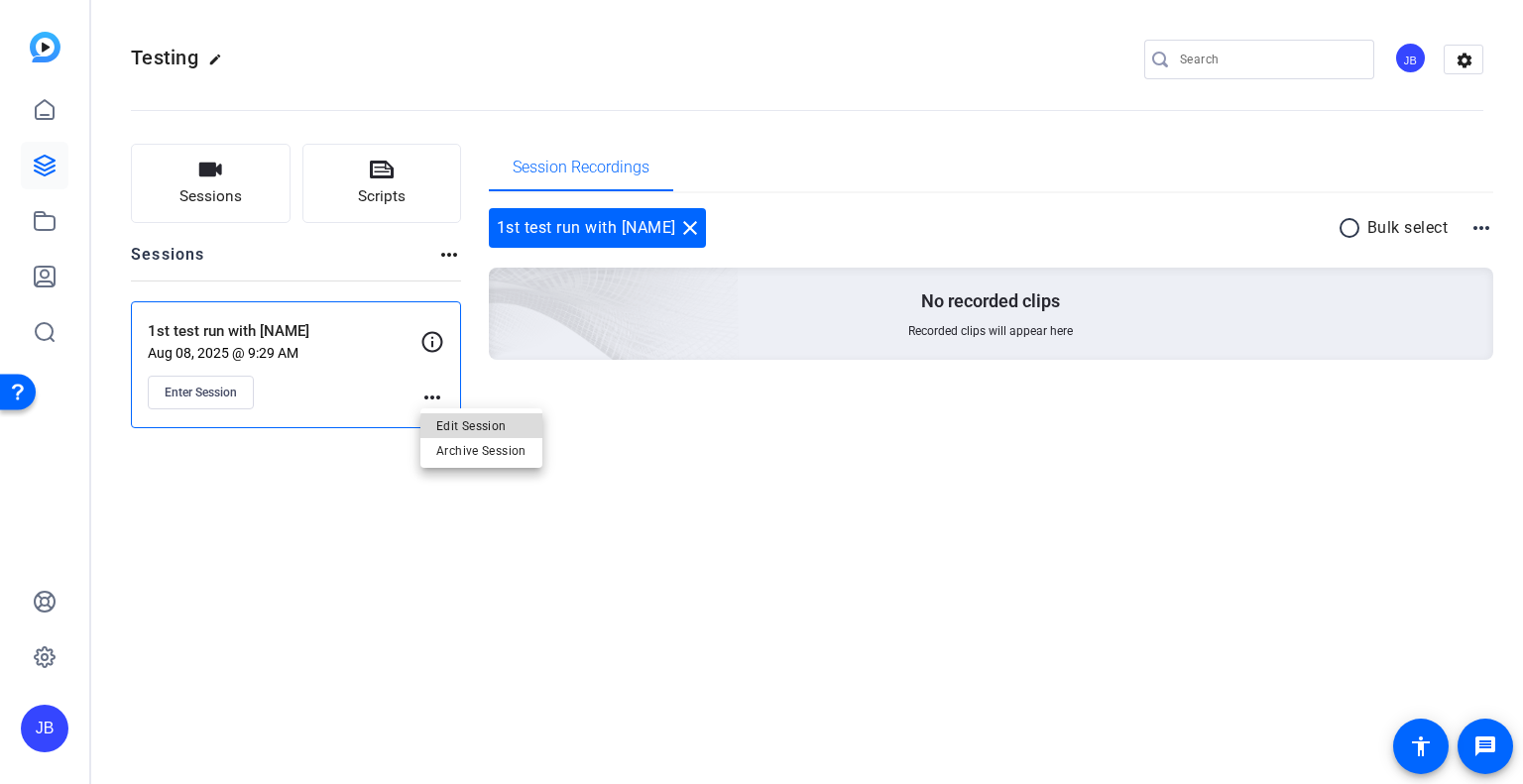 click on "Edit Session" at bounding box center (481, 425) 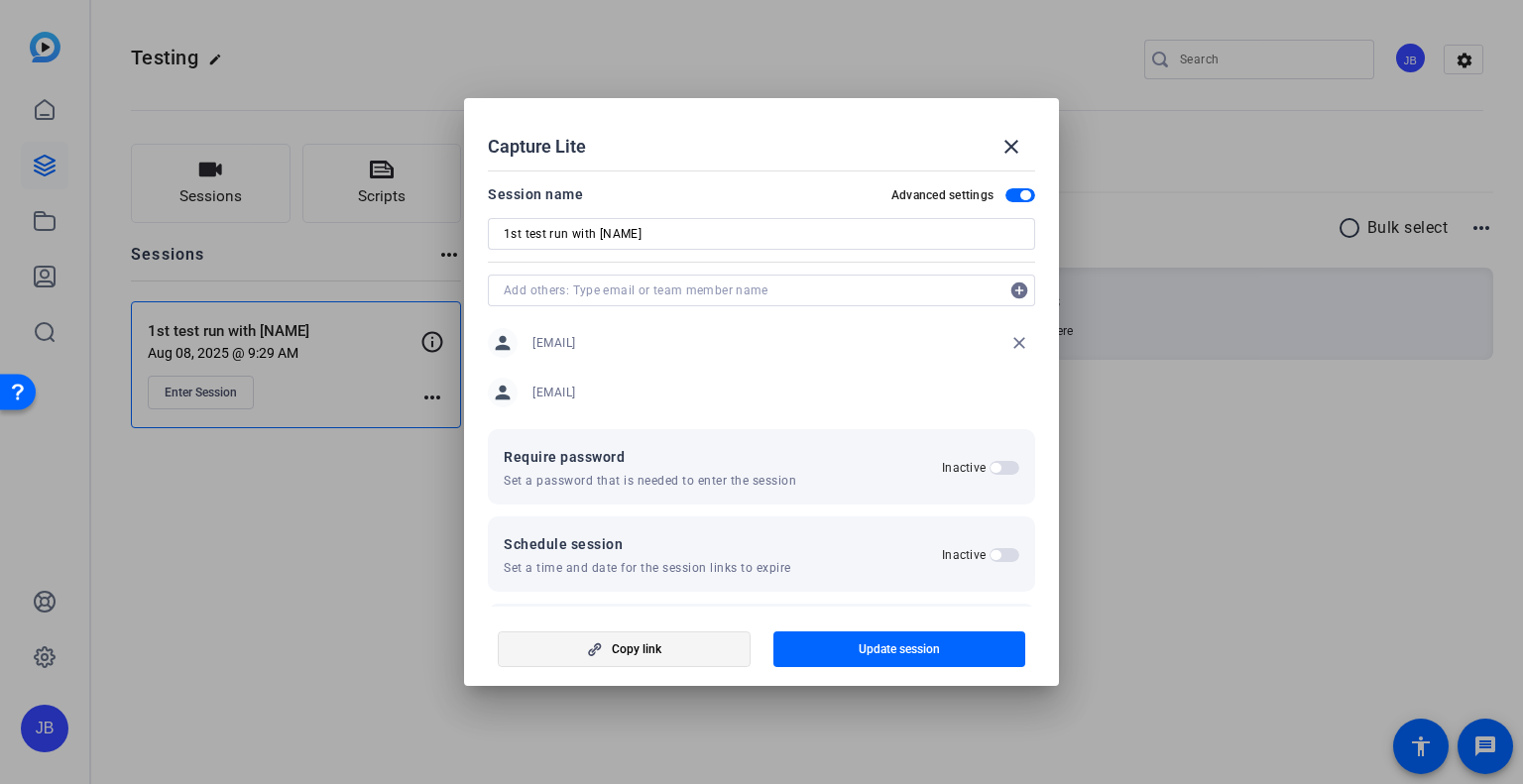 click 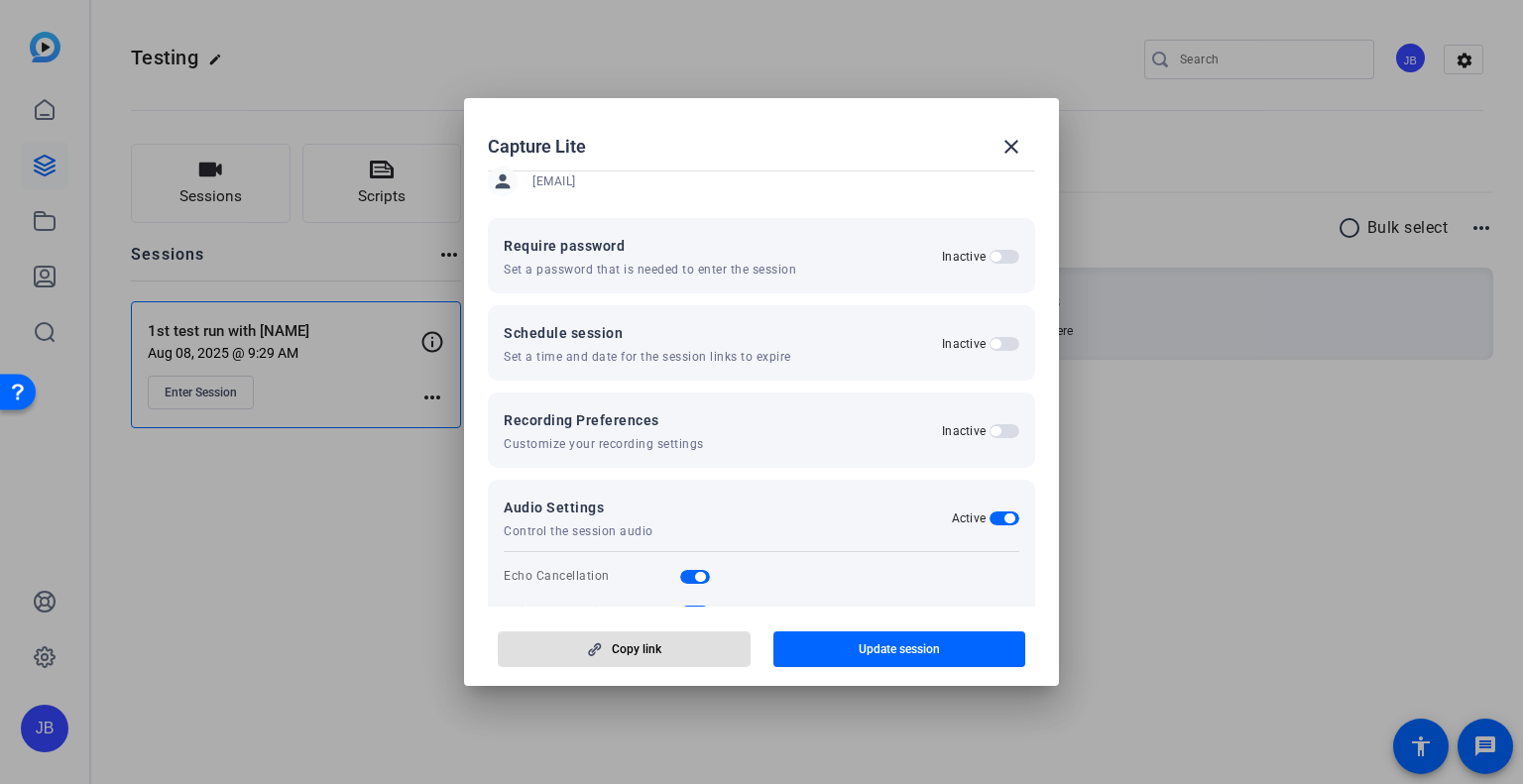 scroll, scrollTop: 264, scrollLeft: 0, axis: vertical 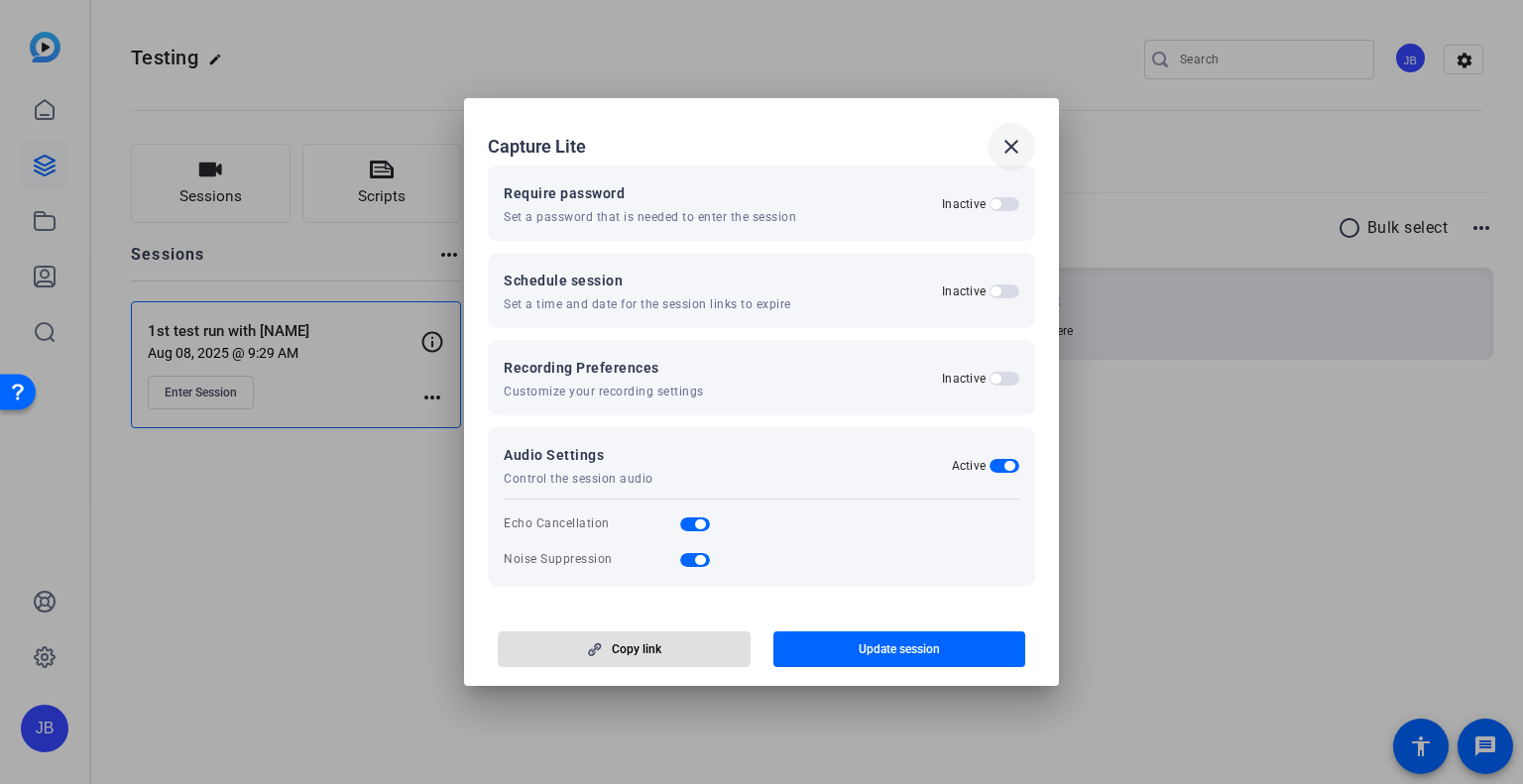 click on "close" at bounding box center [1011, 147] 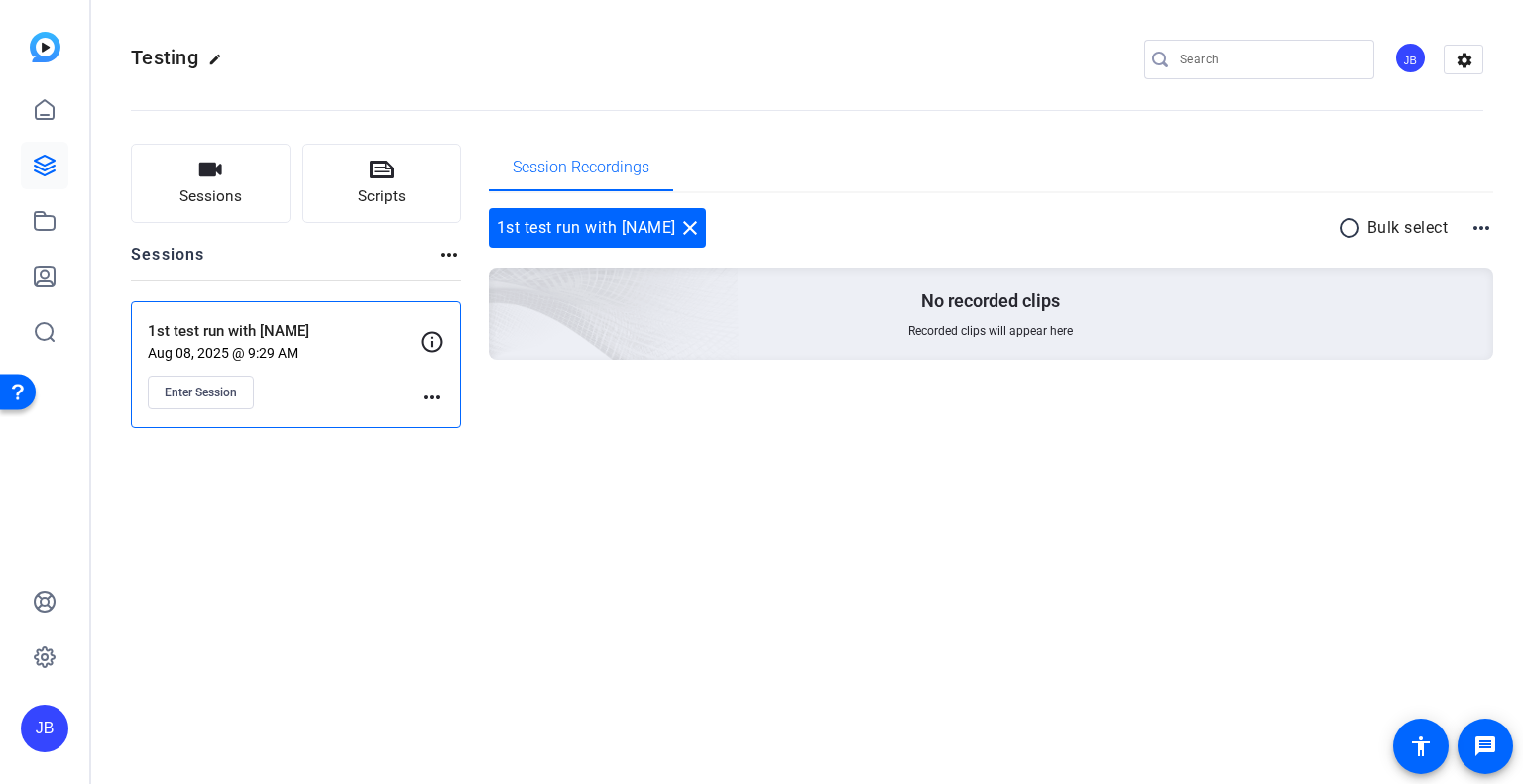 click on "more_horiz" 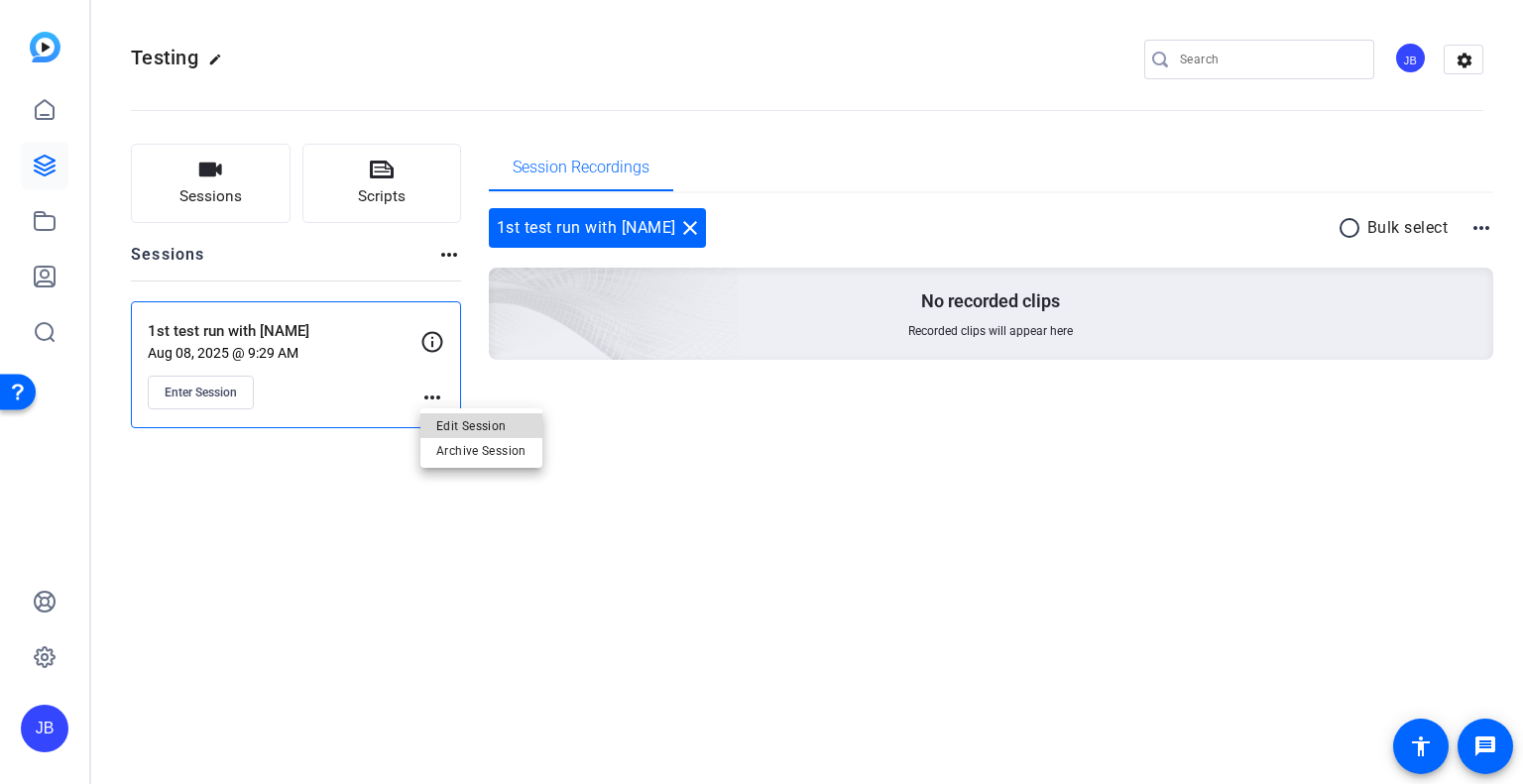 click on "Edit Session" at bounding box center [481, 425] 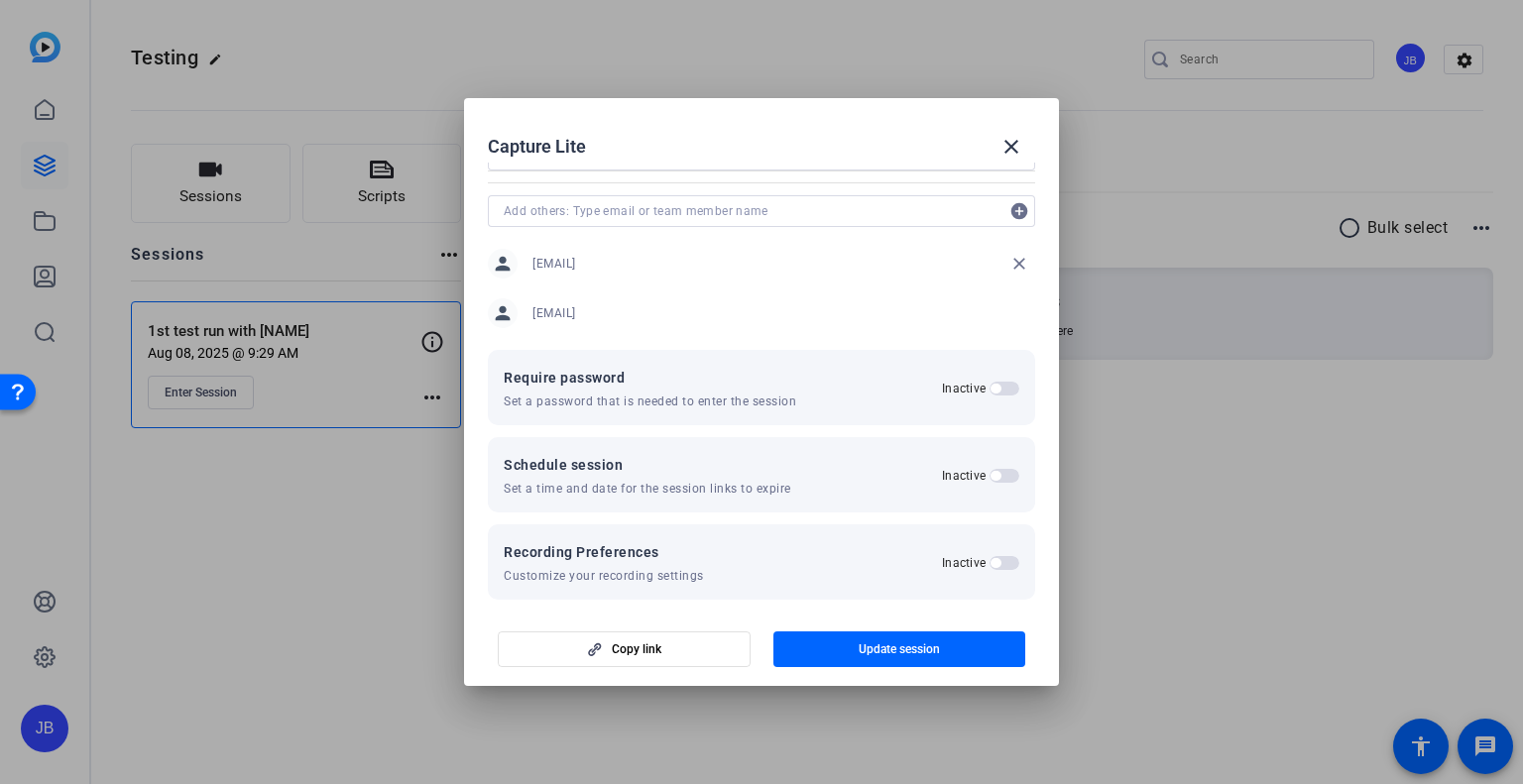 scroll, scrollTop: 198, scrollLeft: 0, axis: vertical 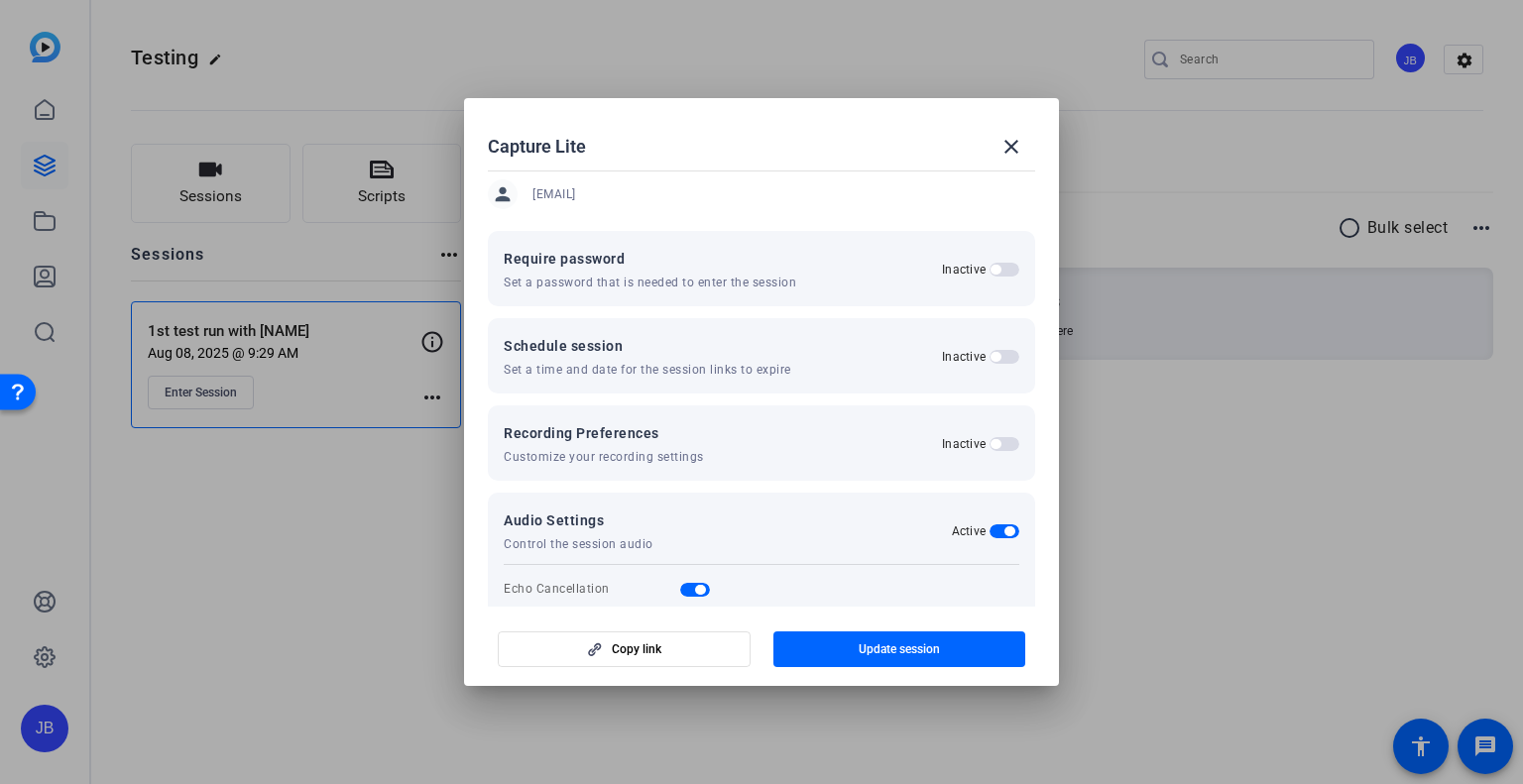 click at bounding box center [1004, 357] 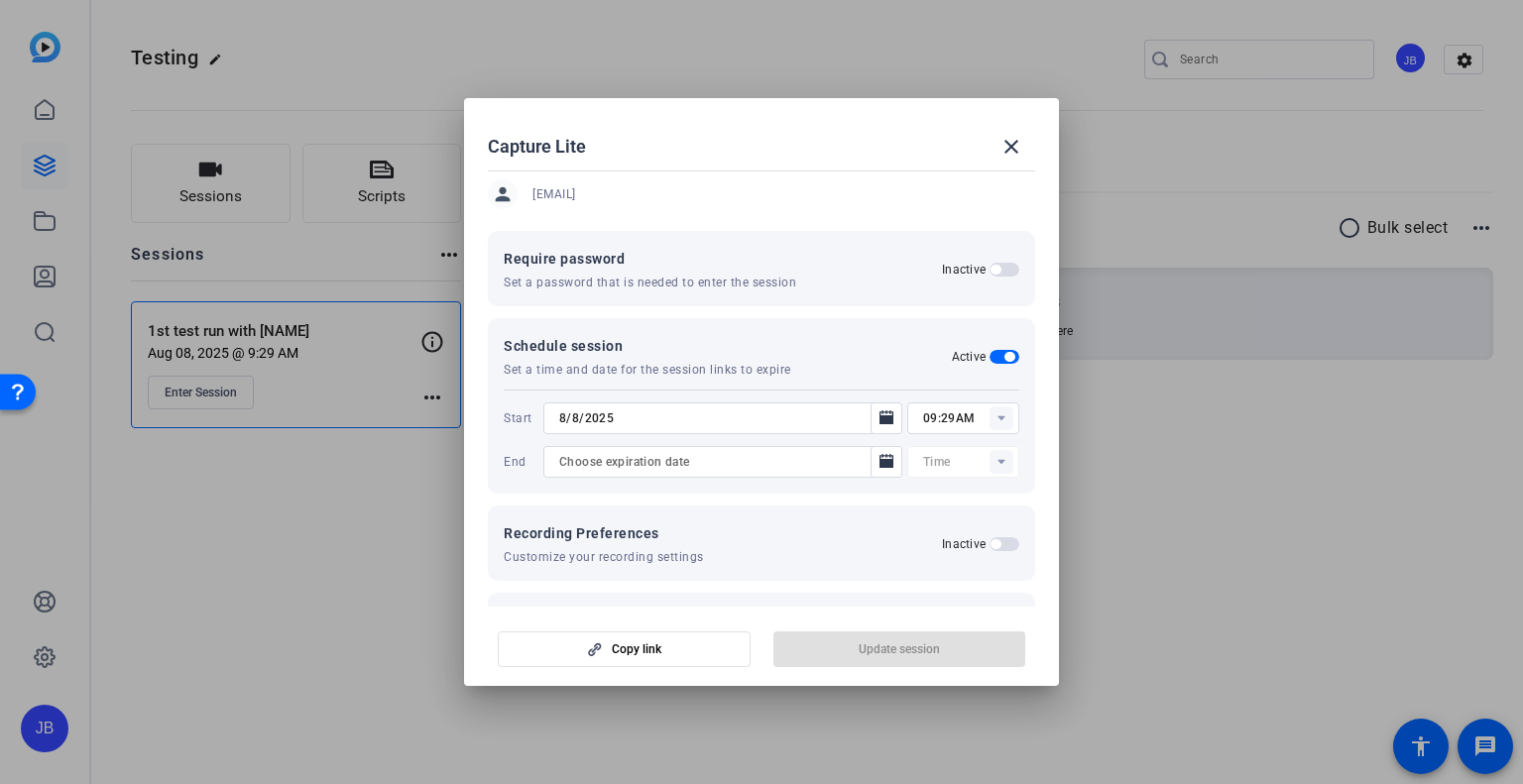 type on "12:00AM" 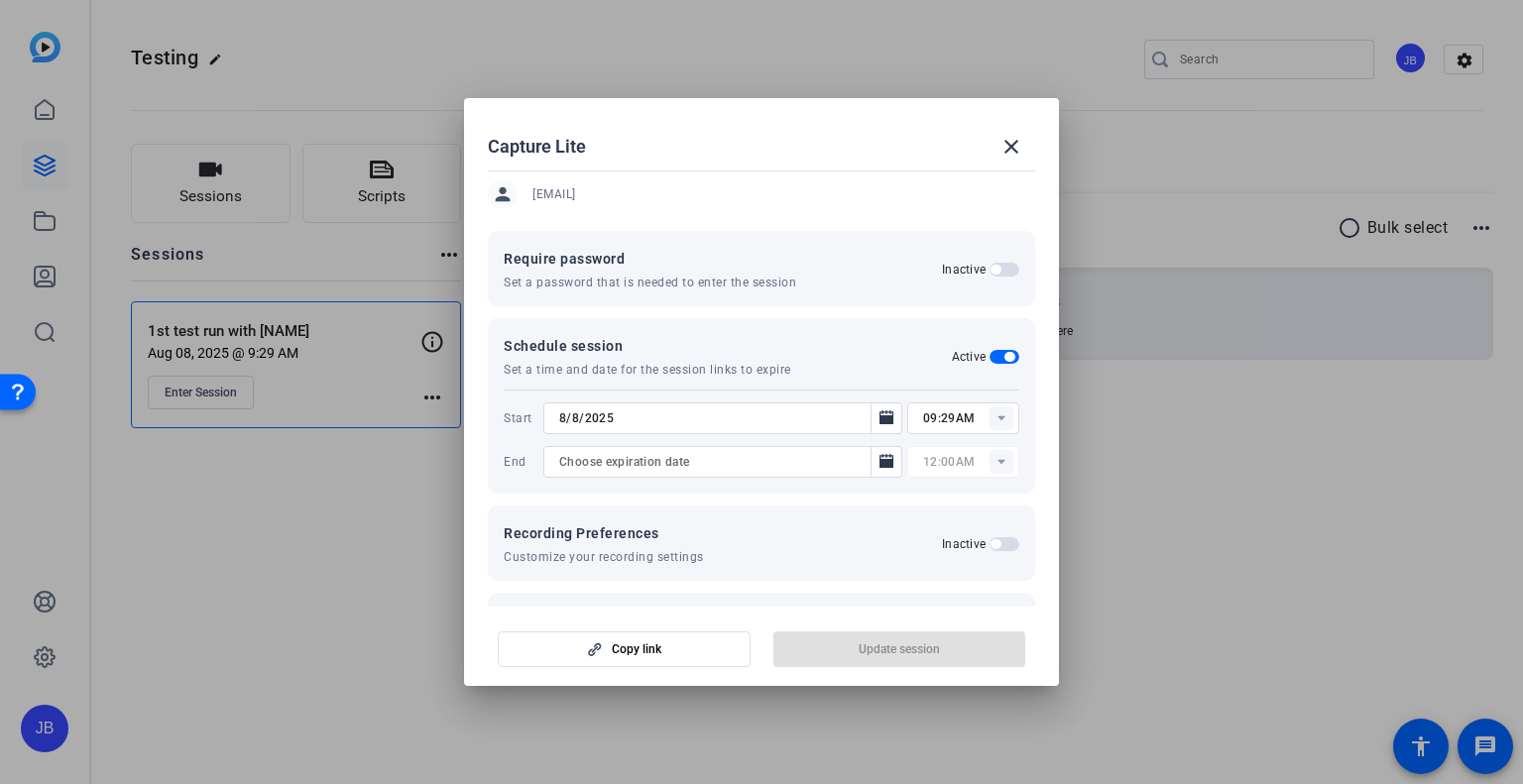 click on "09:29AM" at bounding box center [971, 418] 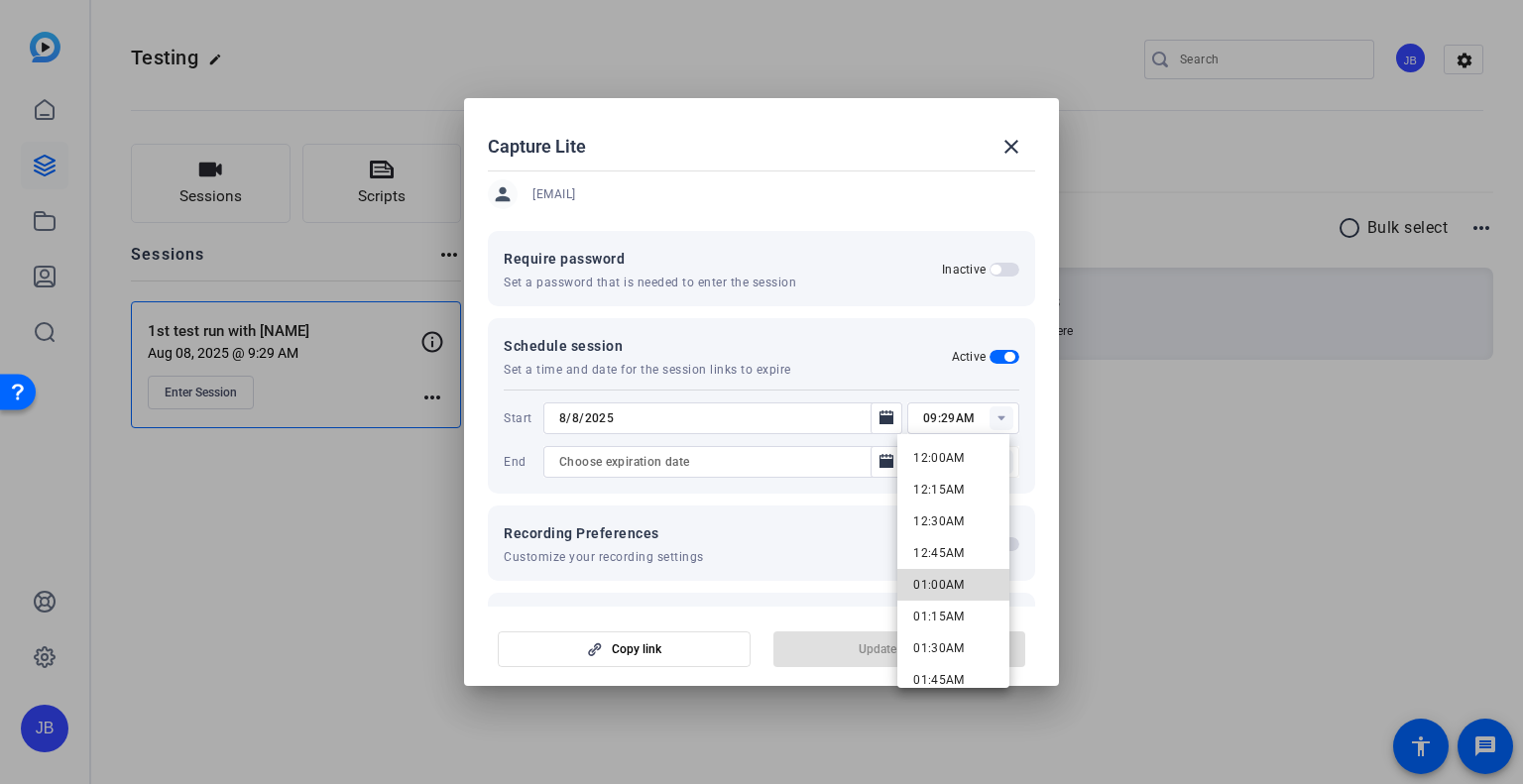 click on "01:00AM" at bounding box center [953, 585] 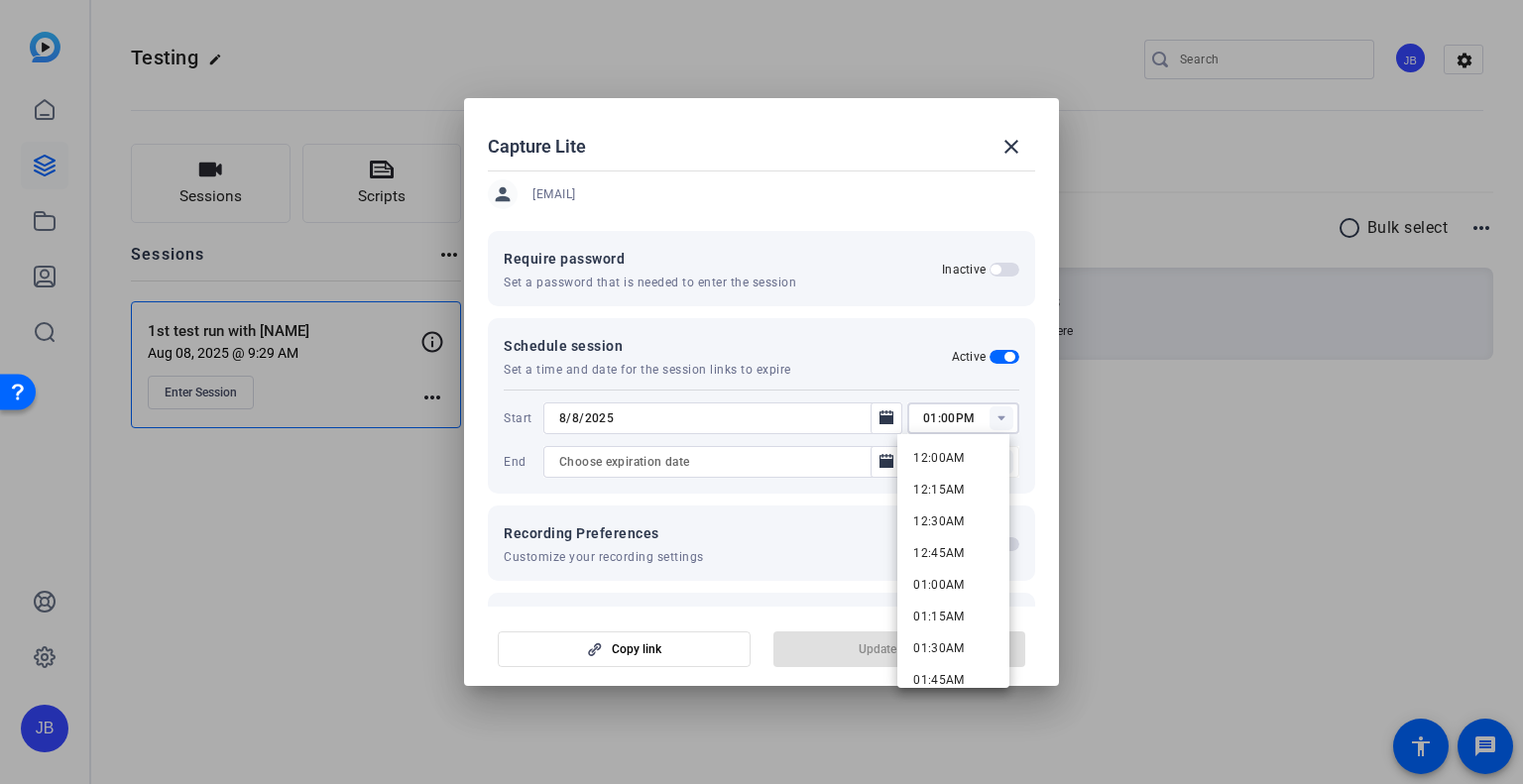 click on "01:00PM" at bounding box center [971, 418] 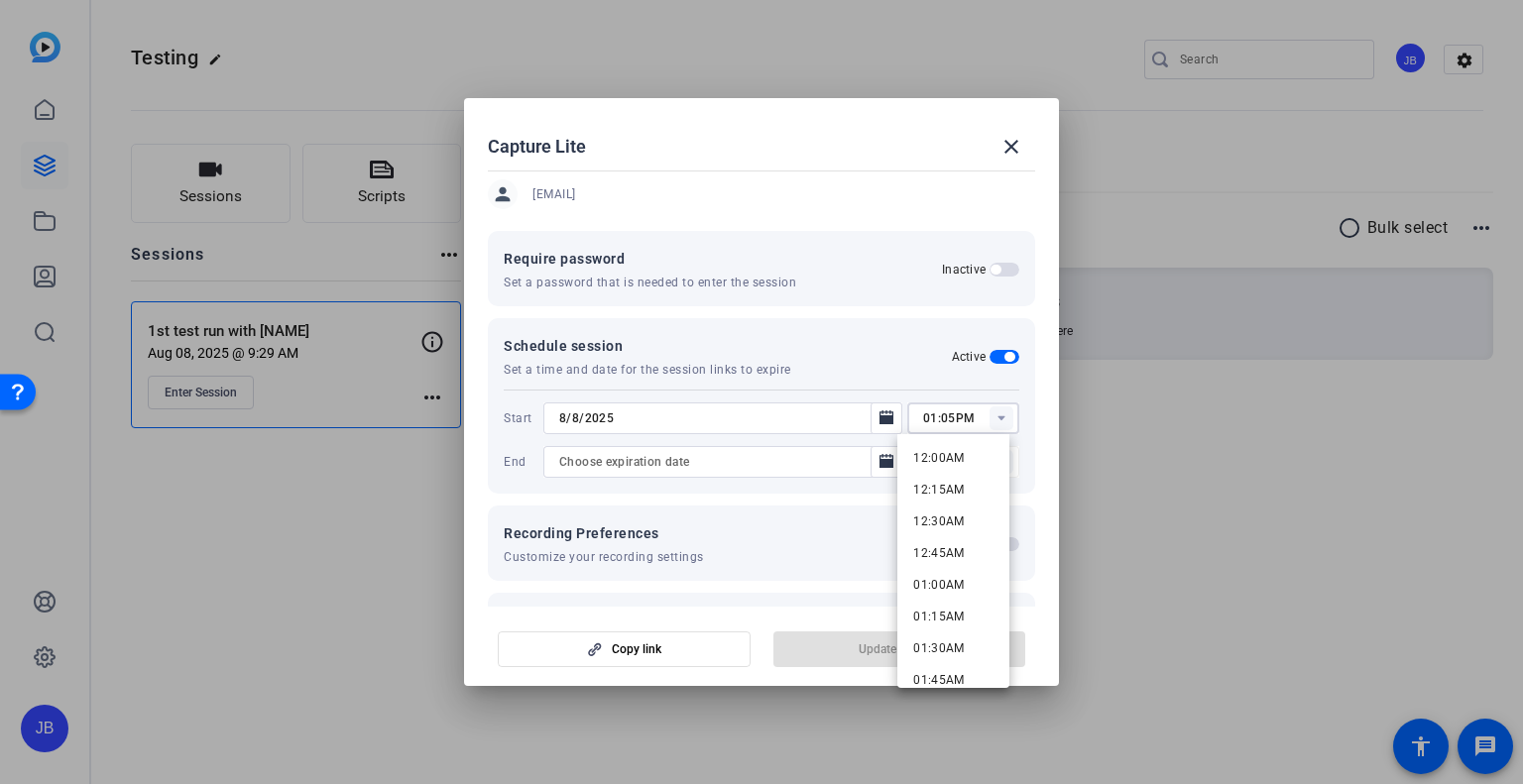 type on "01:05PM" 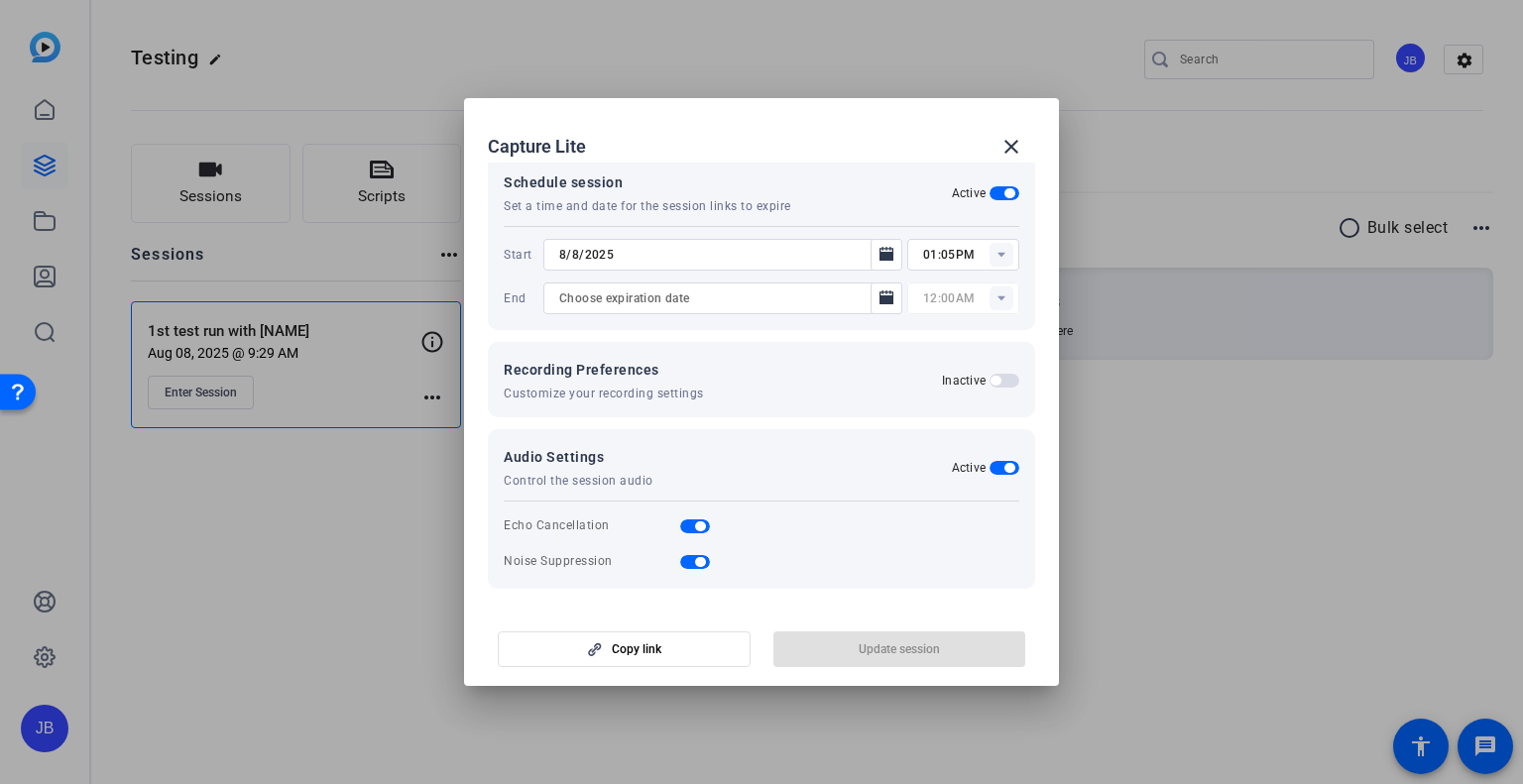 scroll, scrollTop: 364, scrollLeft: 0, axis: vertical 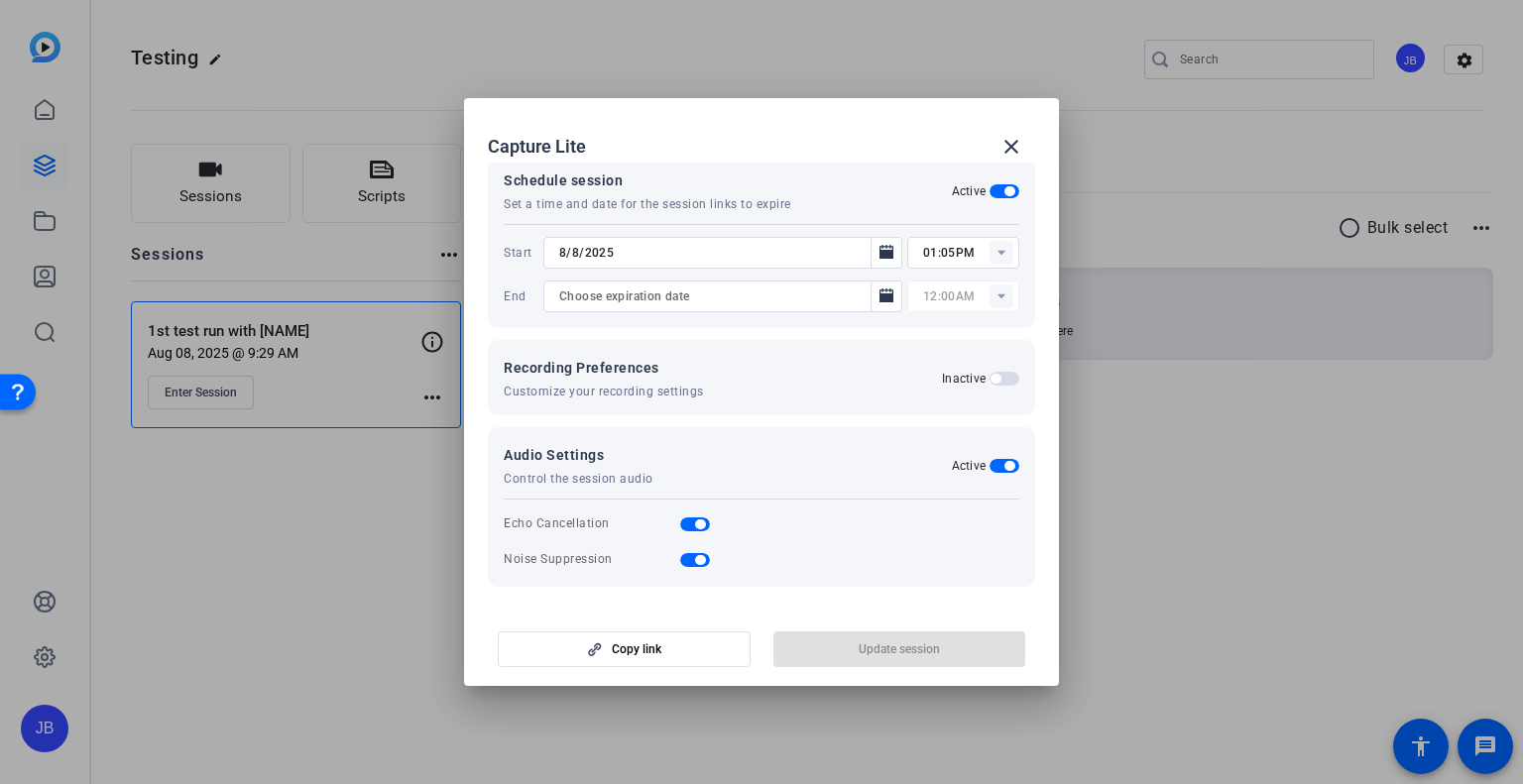 click on "Copy link   Update session" 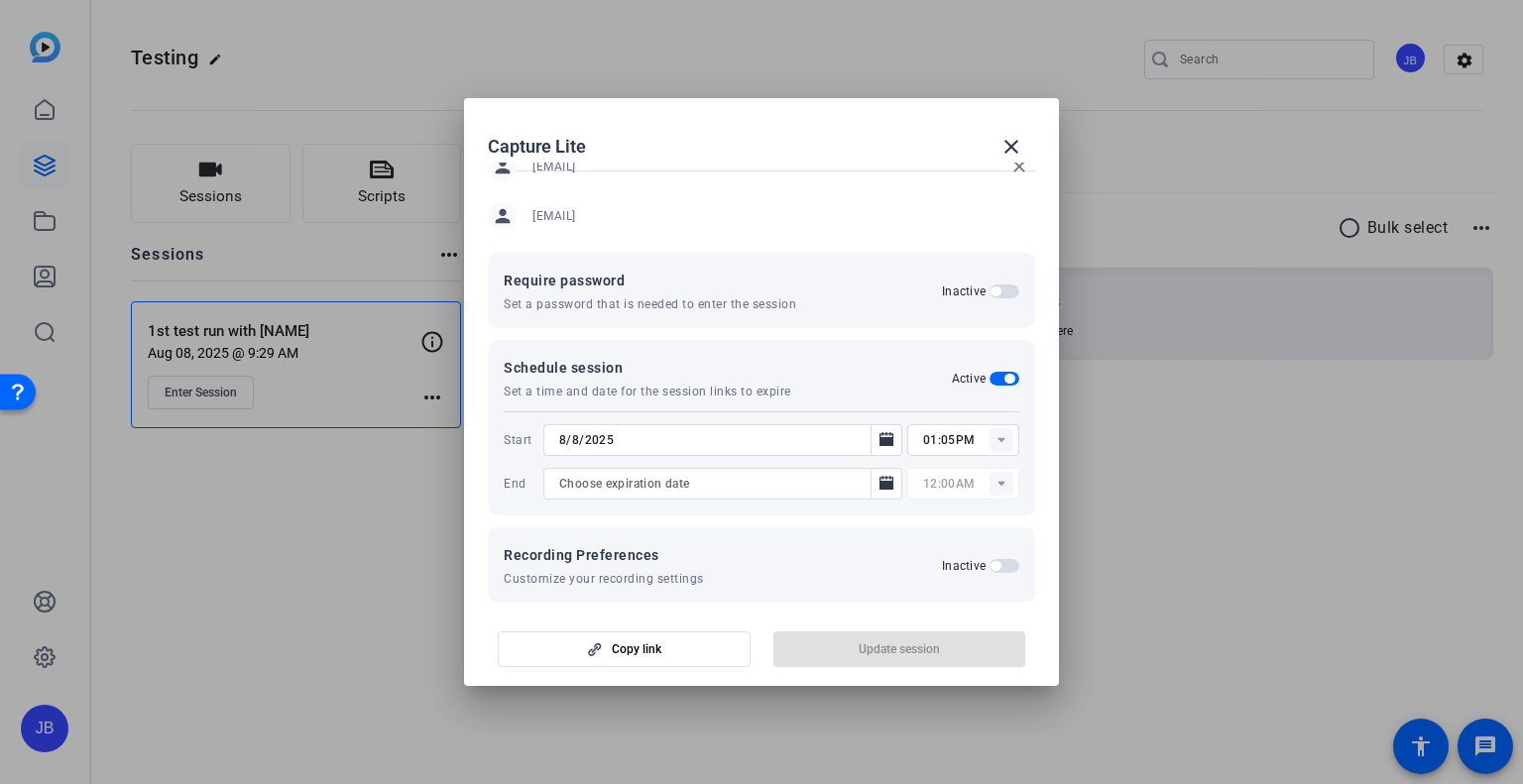 scroll, scrollTop: 0, scrollLeft: 0, axis: both 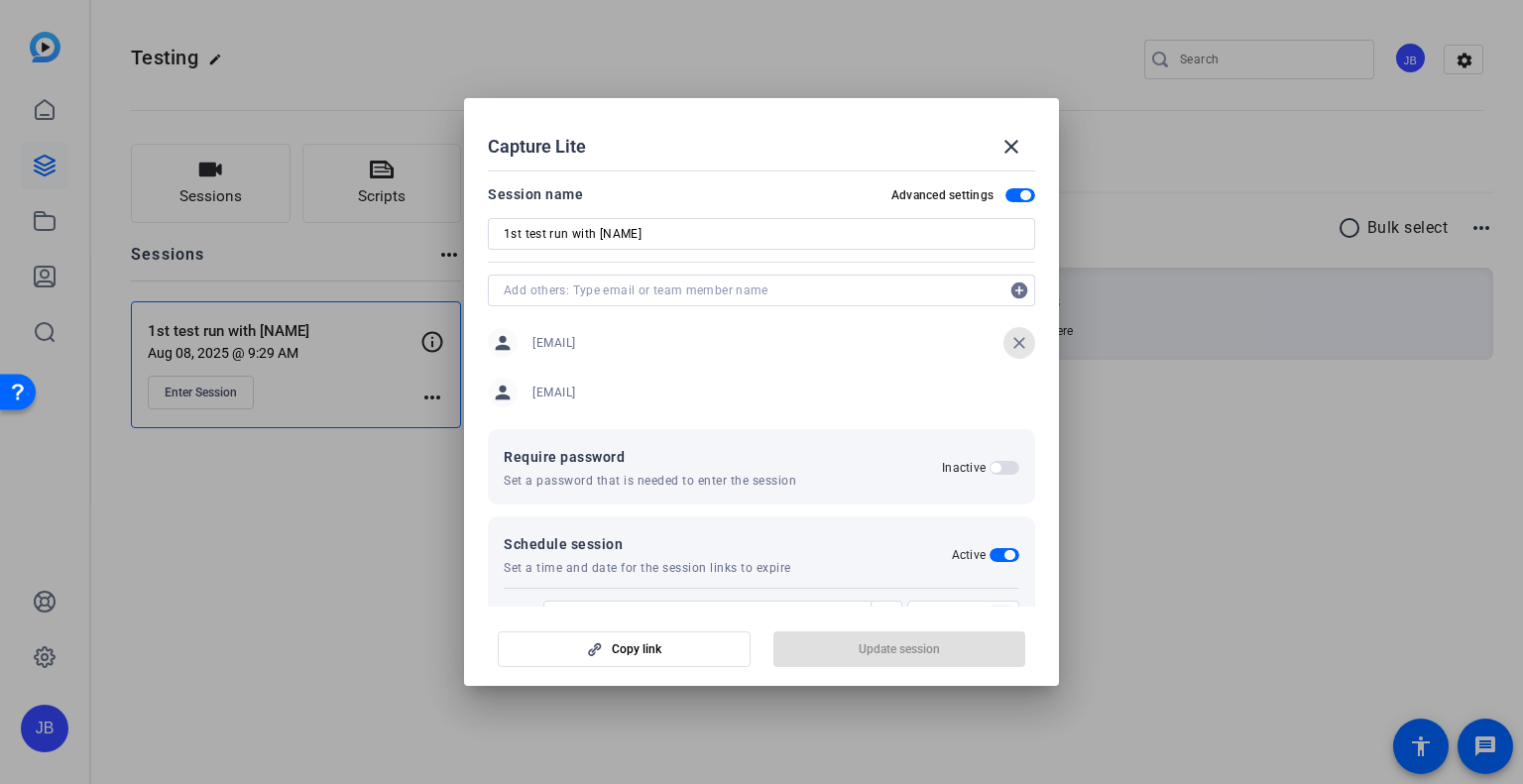 click on "close" at bounding box center [1019, 343] 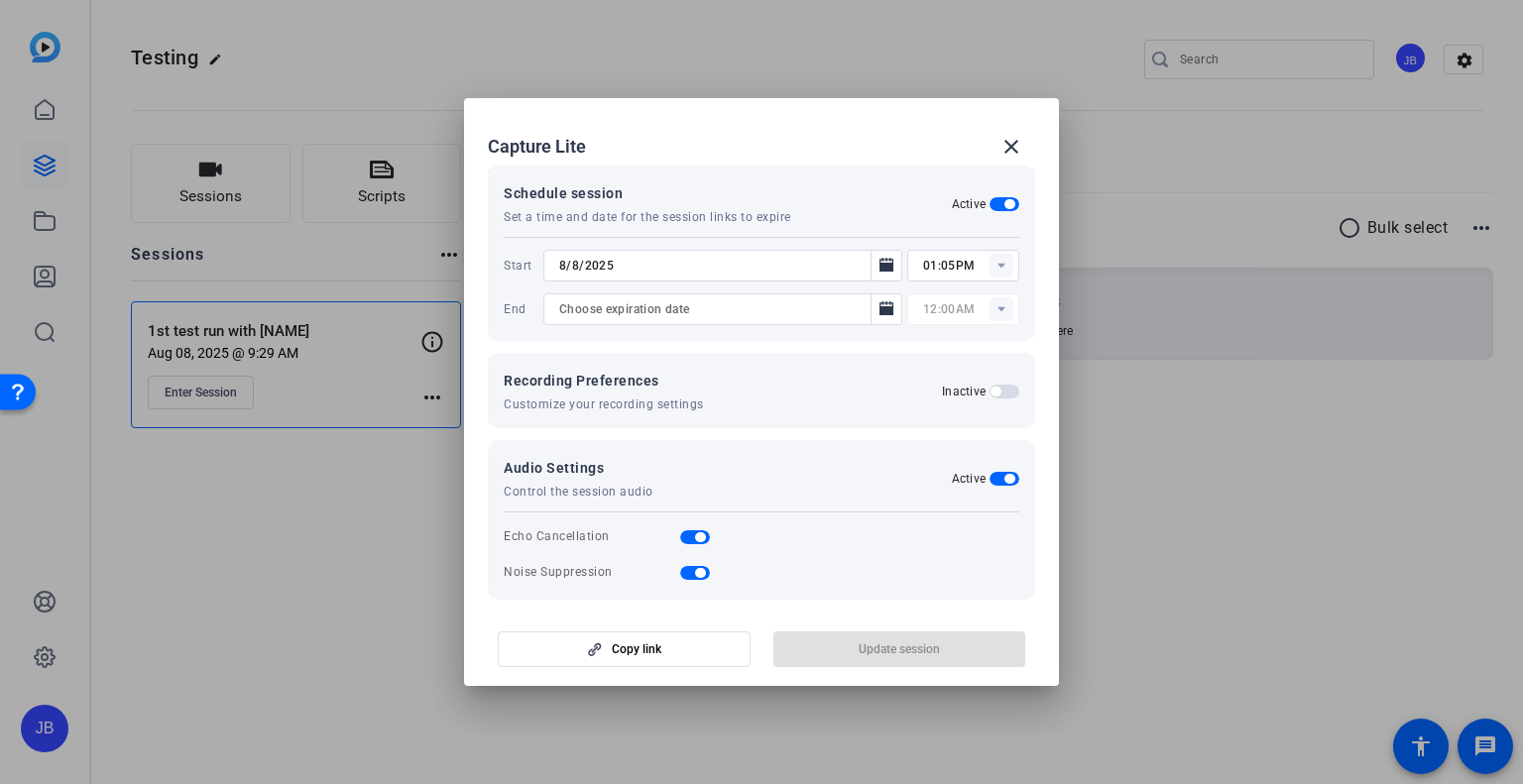 scroll, scrollTop: 314, scrollLeft: 0, axis: vertical 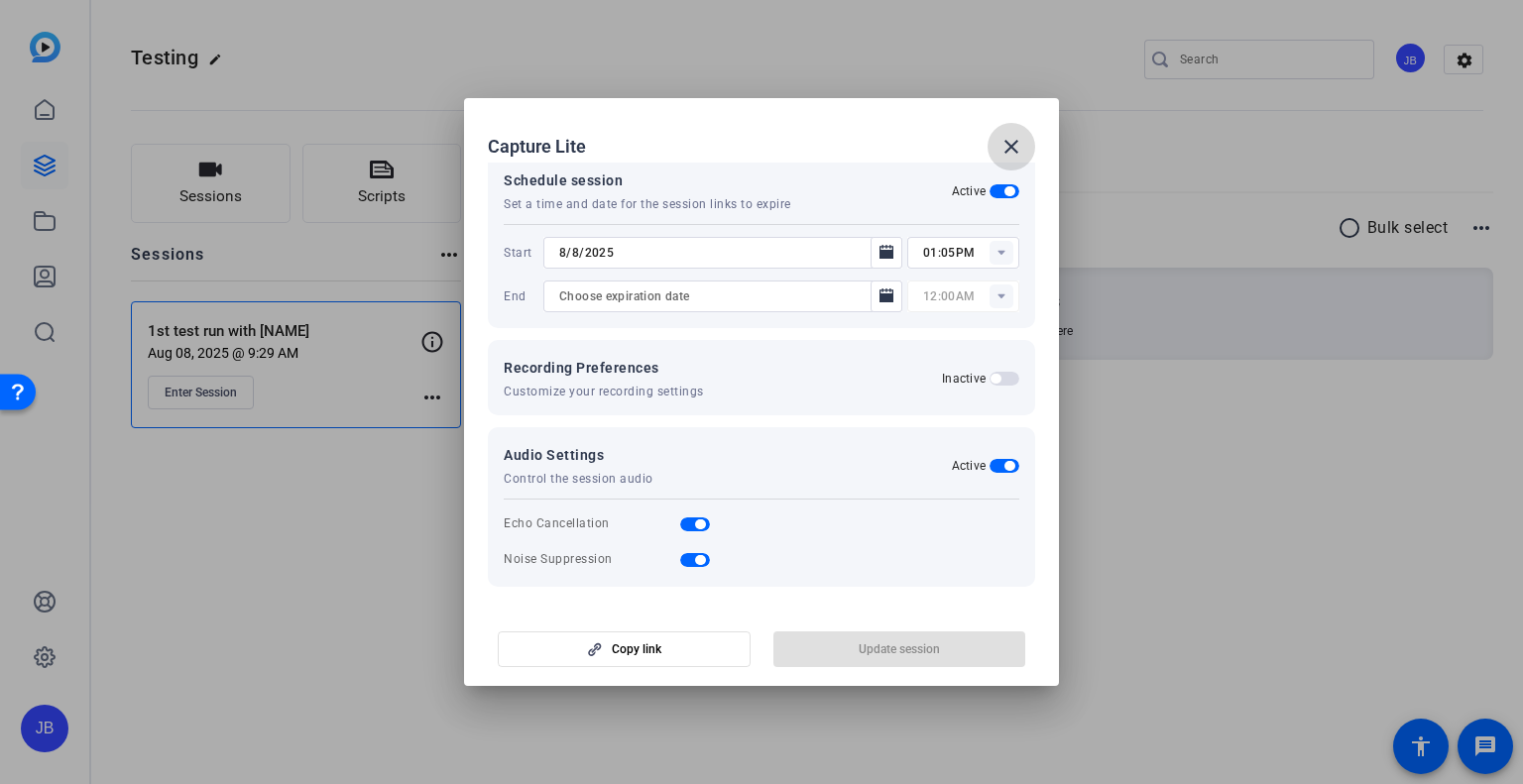 click on "close" at bounding box center [1011, 147] 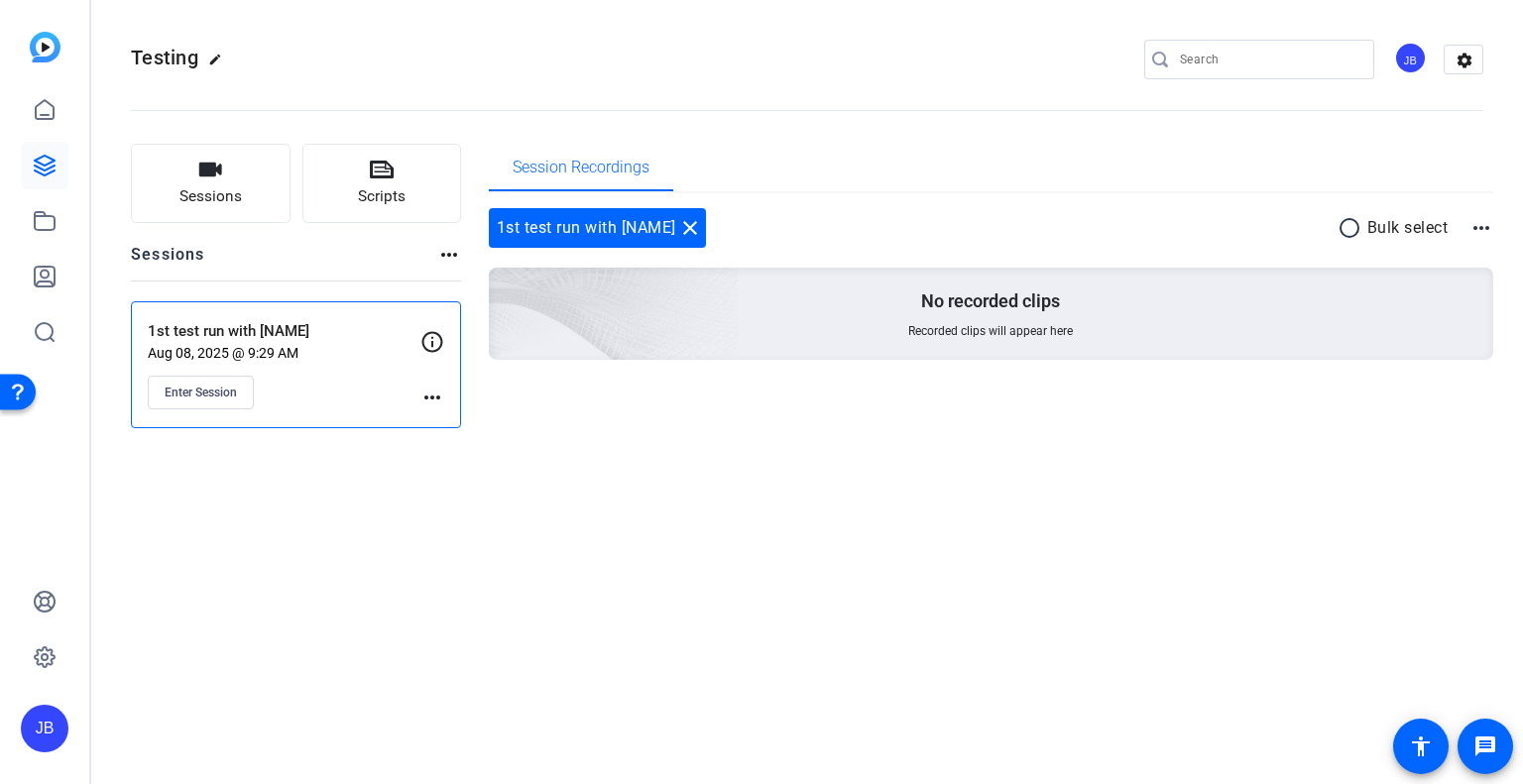 click on "Aug 08, 2025 @ 9:29 AM" 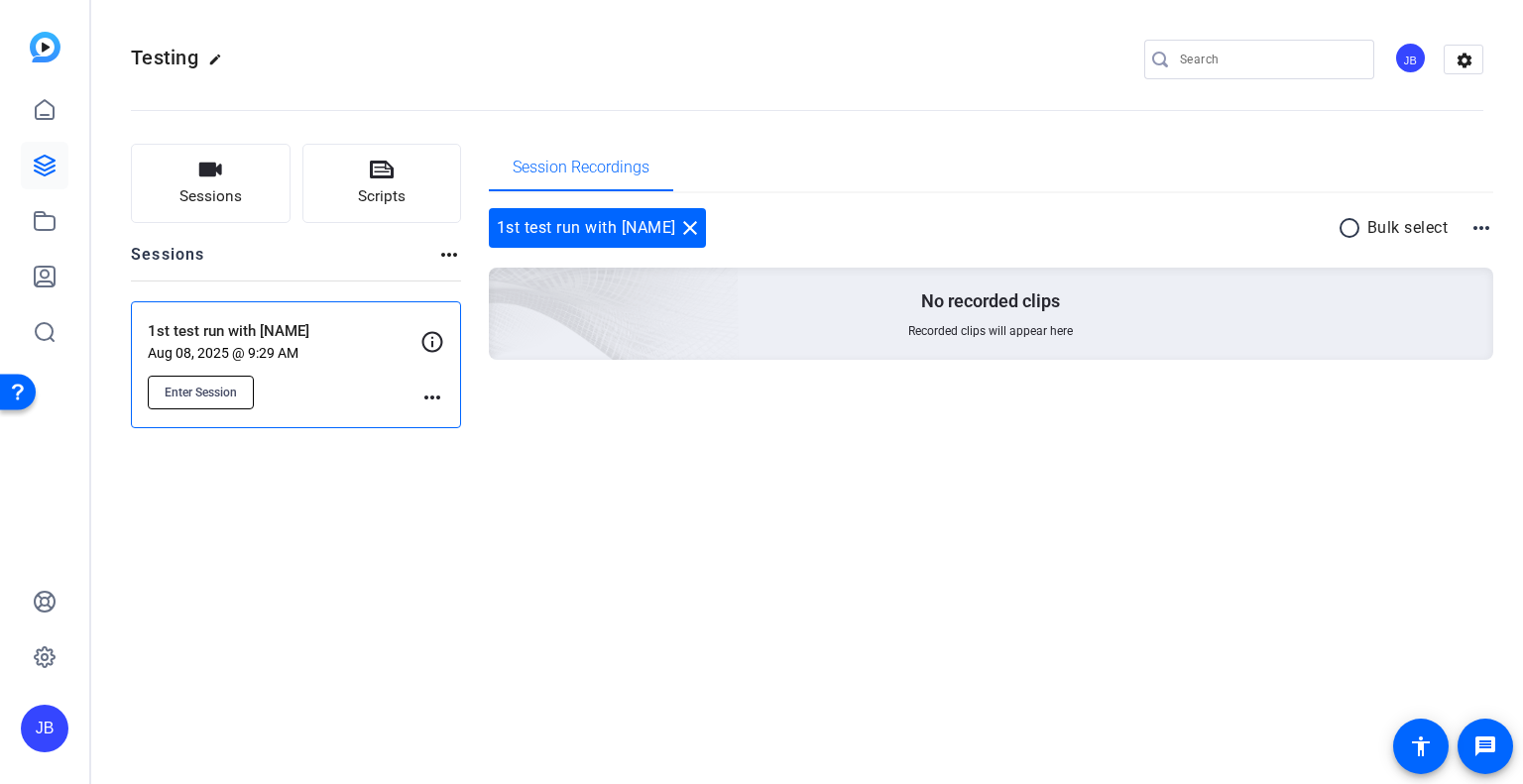 click on "Enter Session" 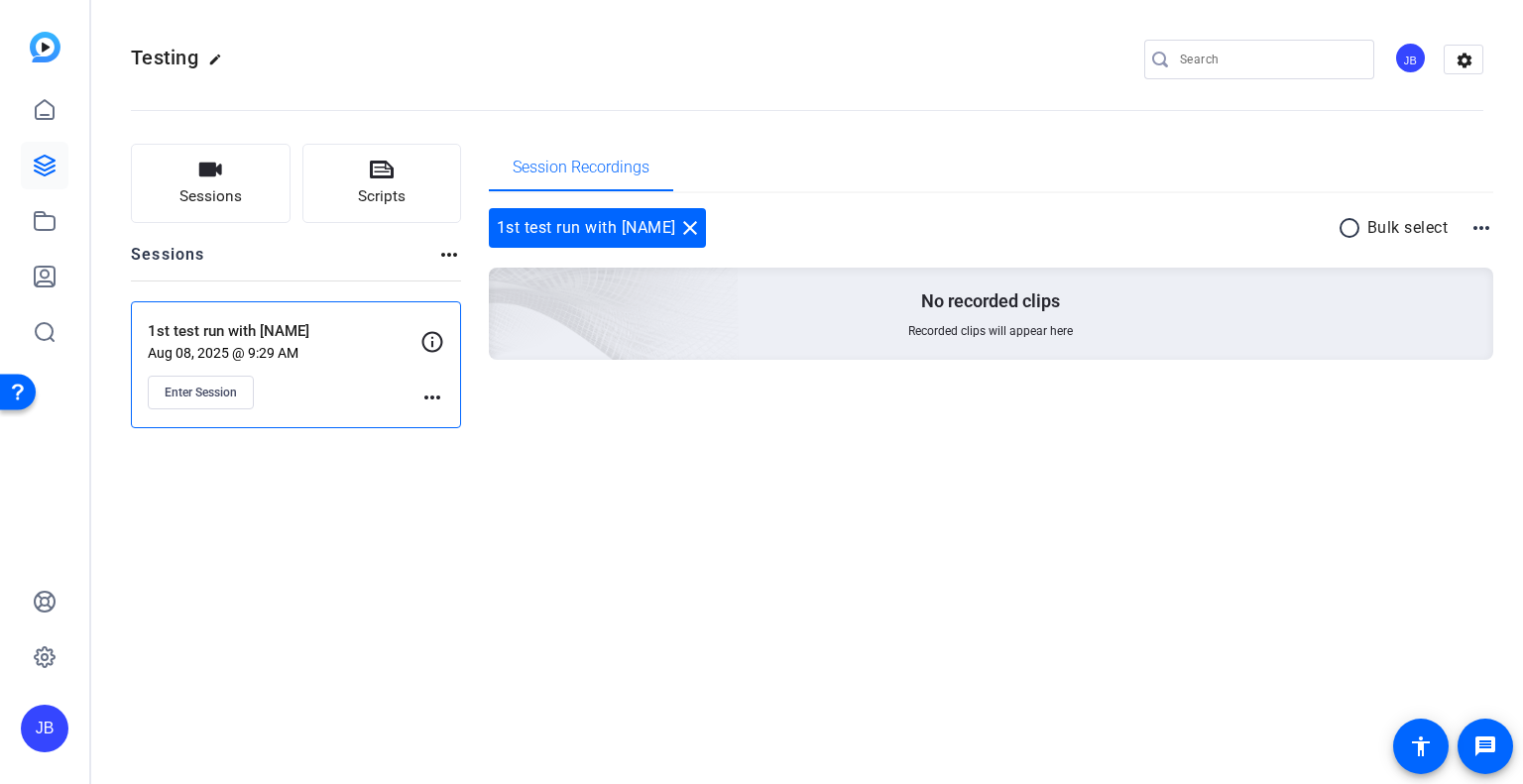 click on "more_horiz" 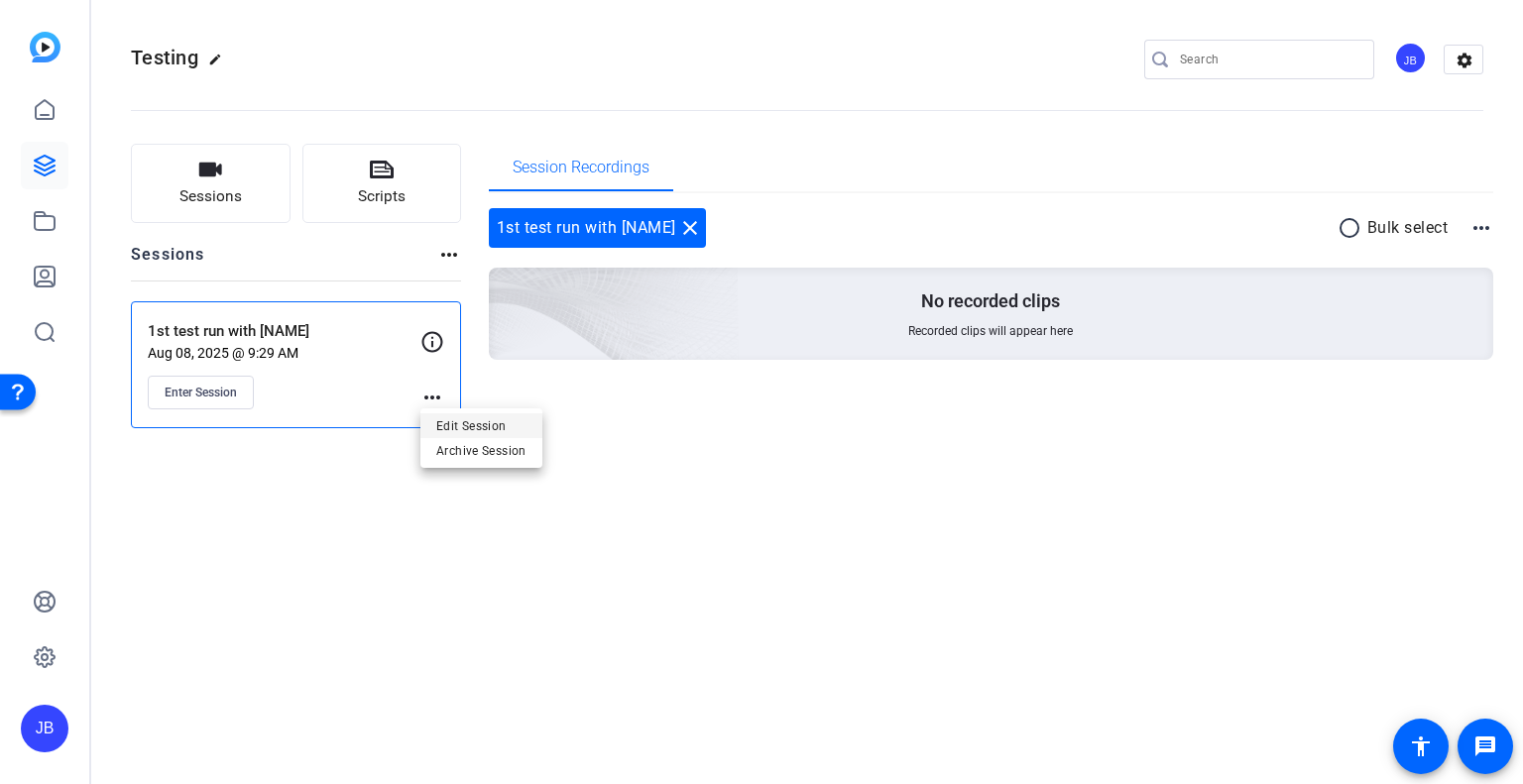 click on "Edit Session" at bounding box center [481, 425] 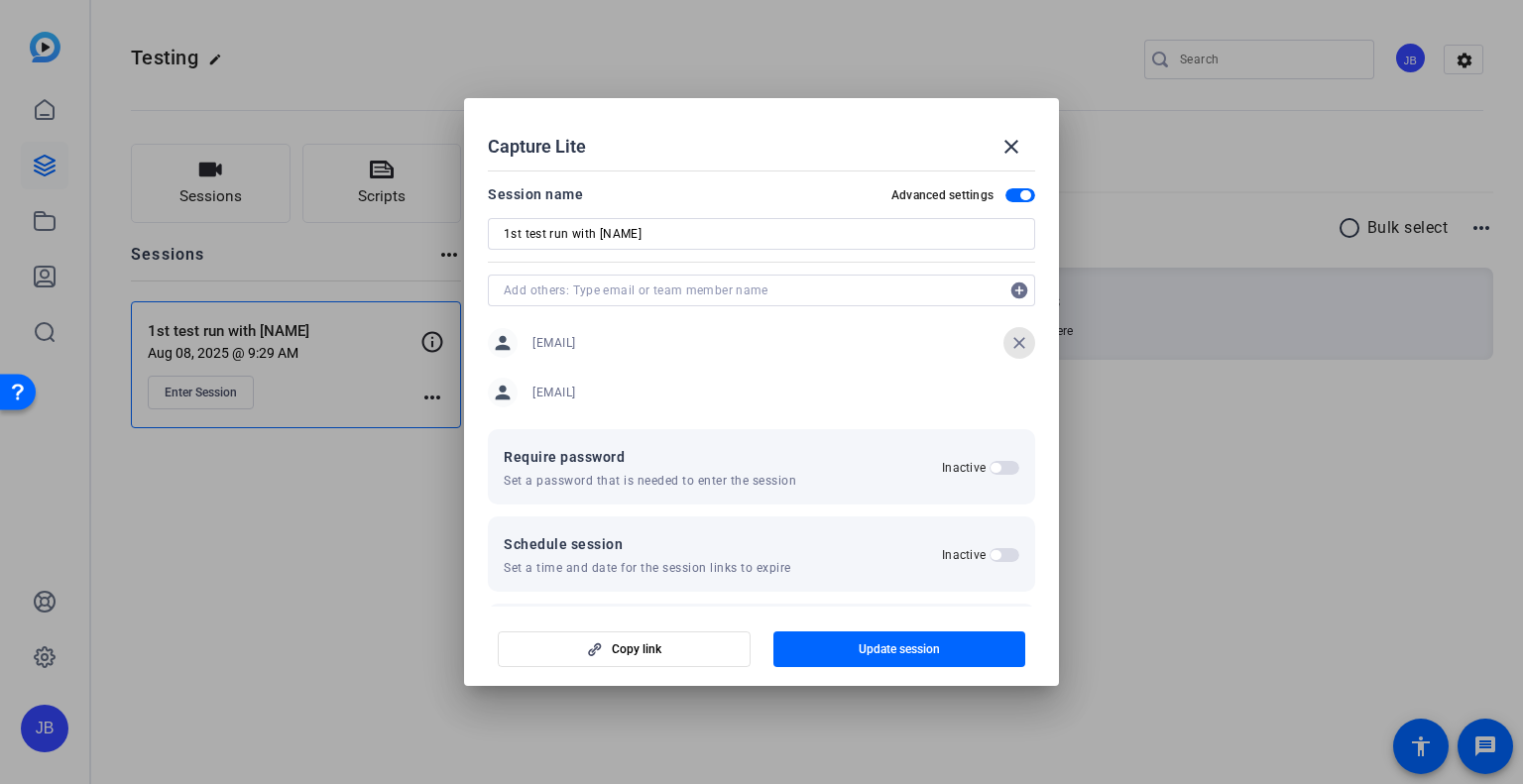 click on "close" at bounding box center [1019, 343] 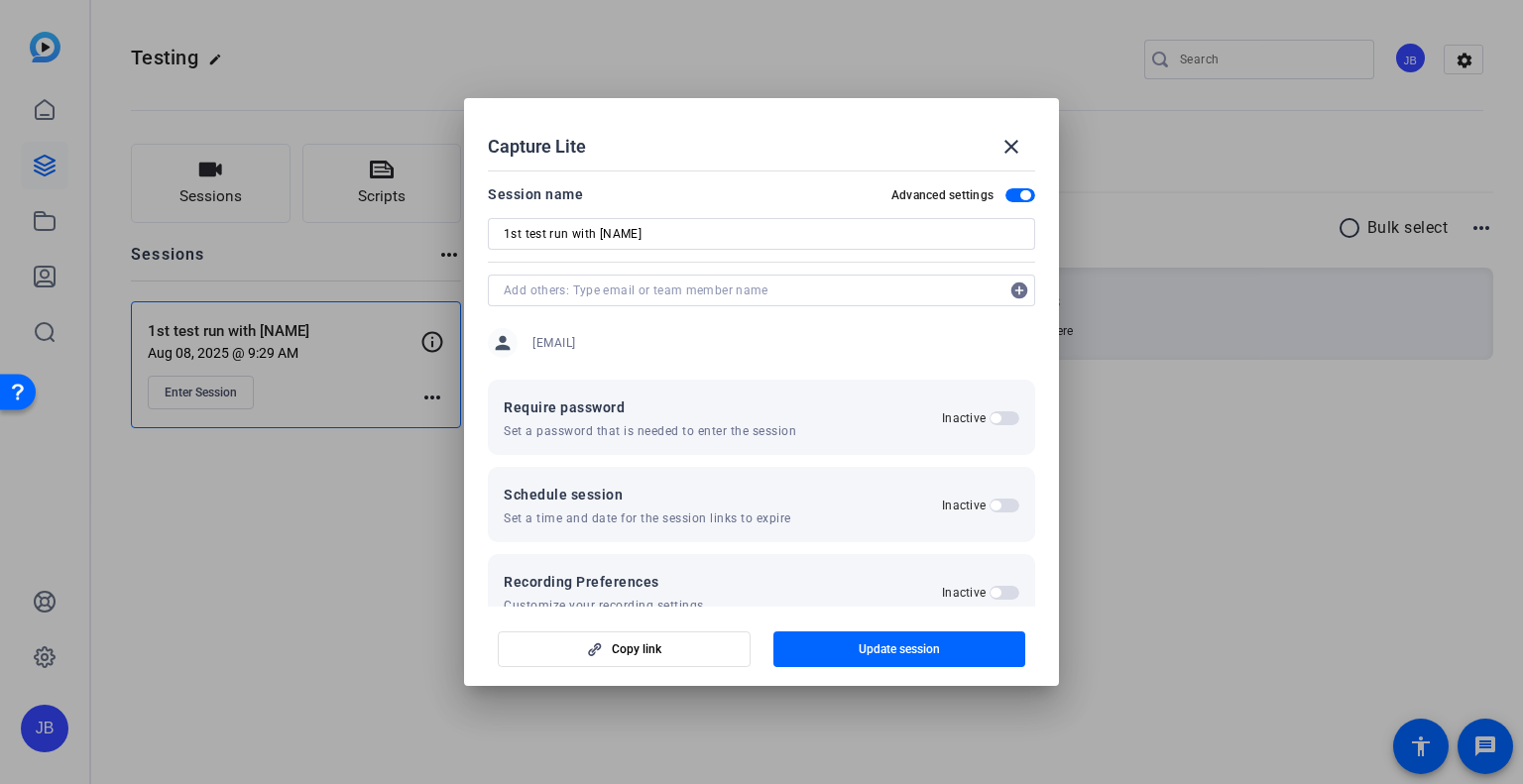 click at bounding box center (1004, 505) 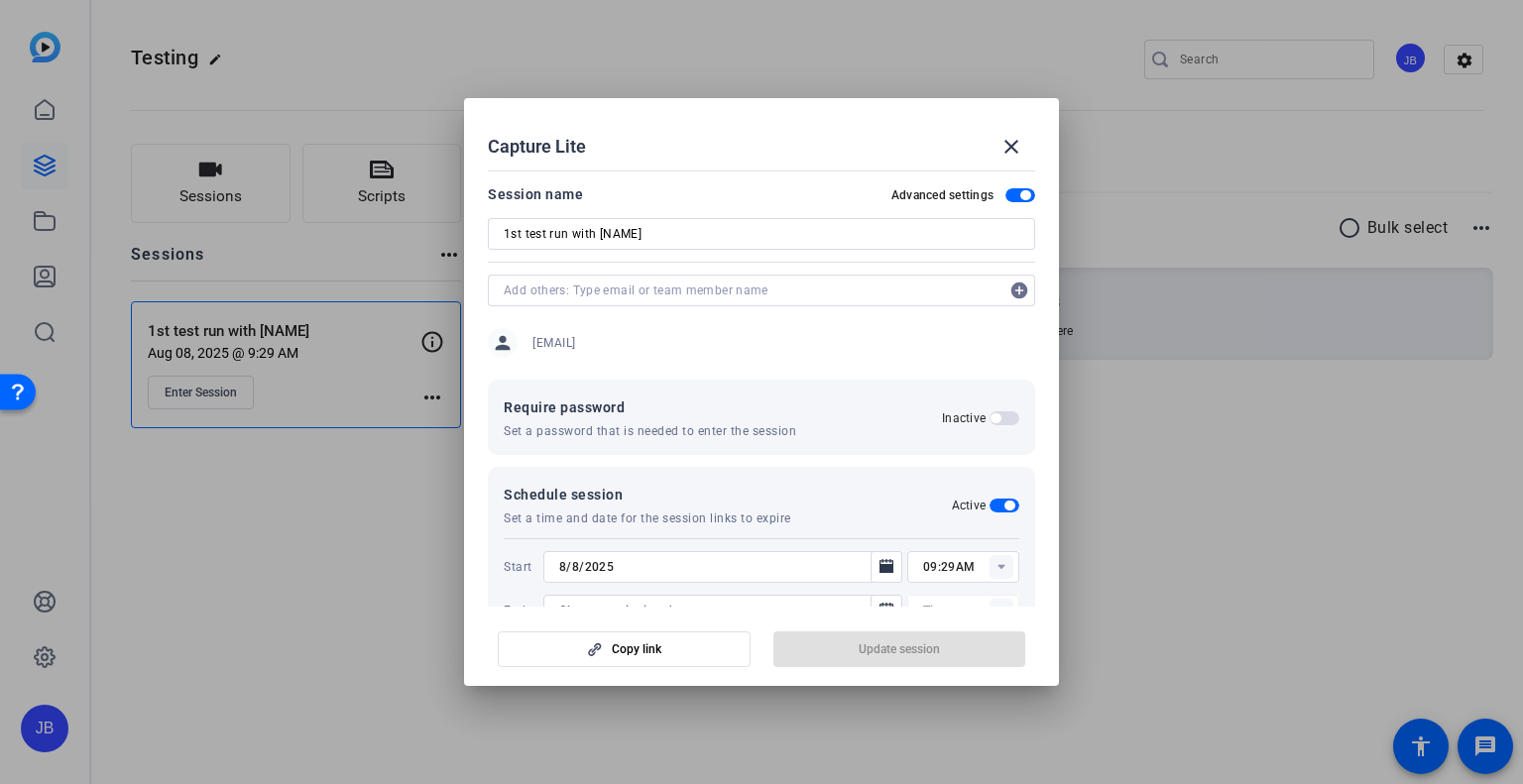 click at bounding box center [1009, 505] 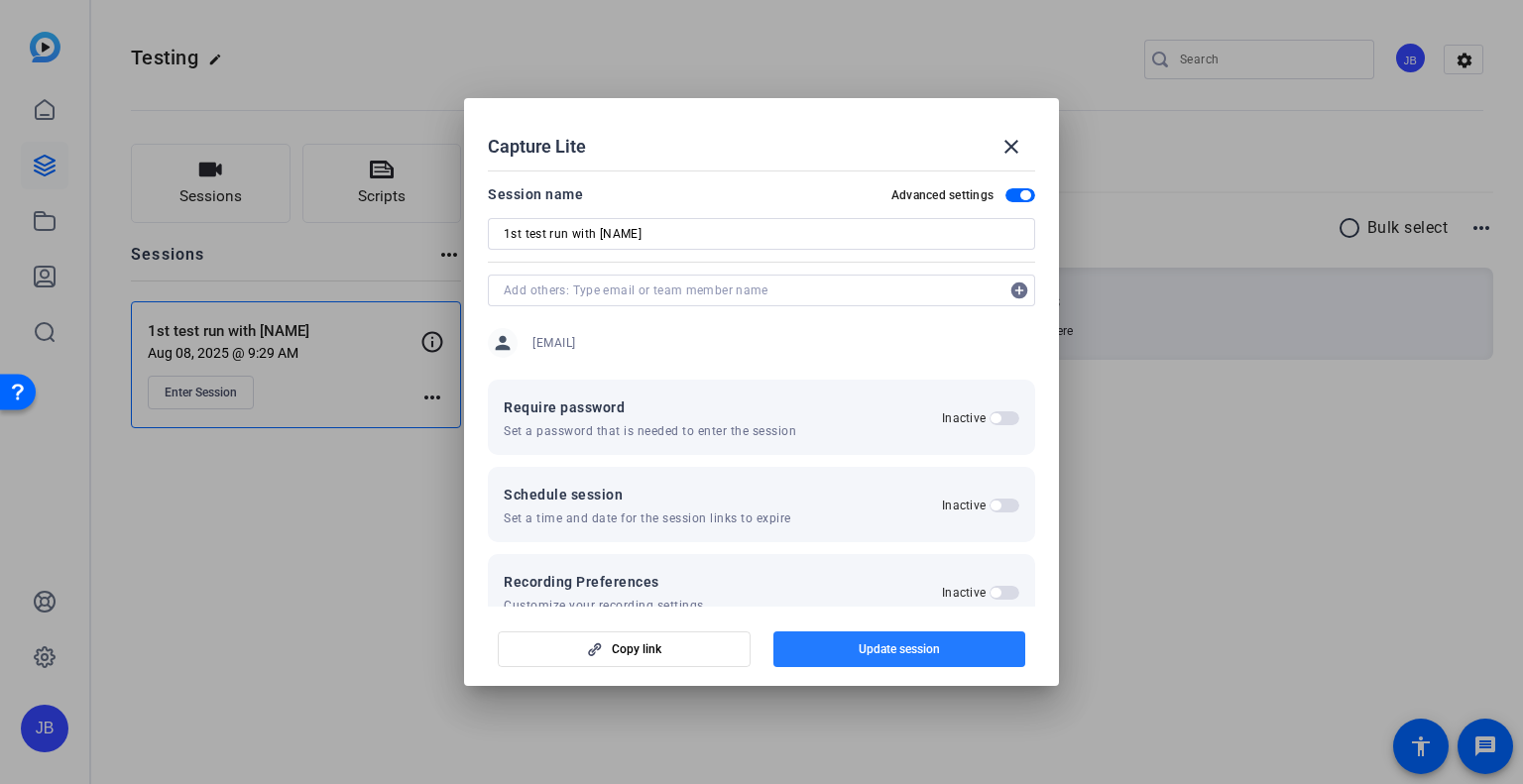 click 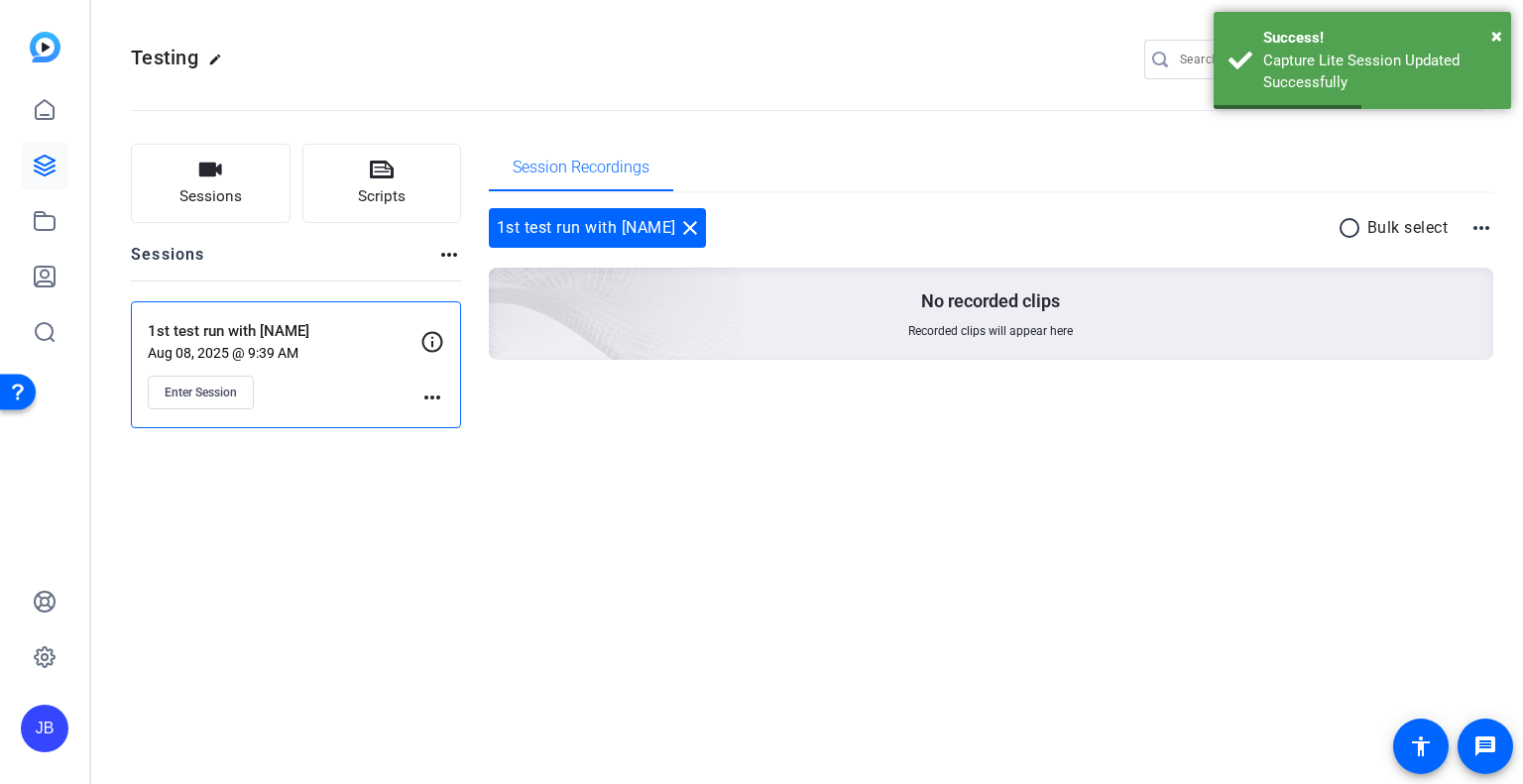 click on "more_horiz" 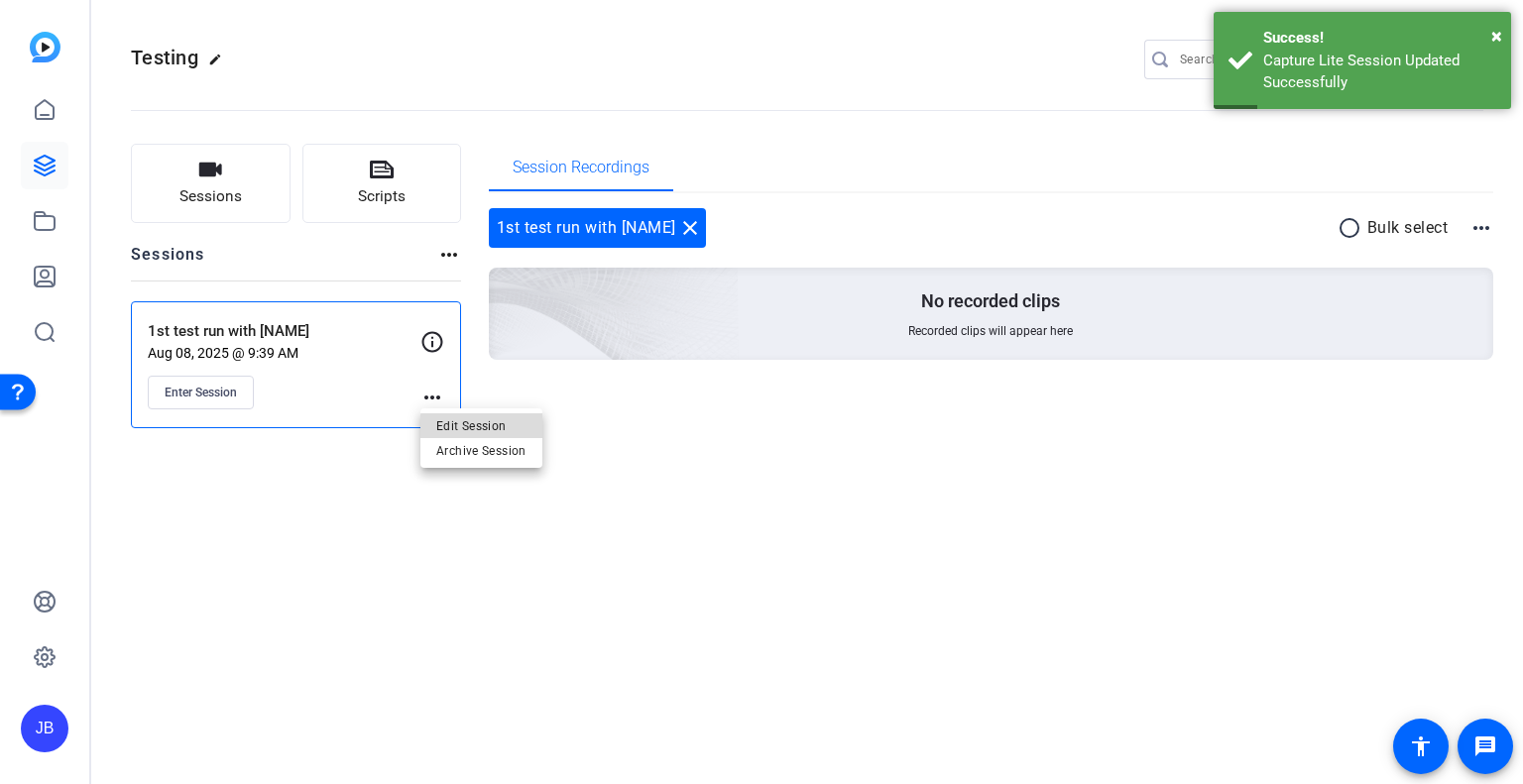 click on "Edit Session" at bounding box center (481, 425) 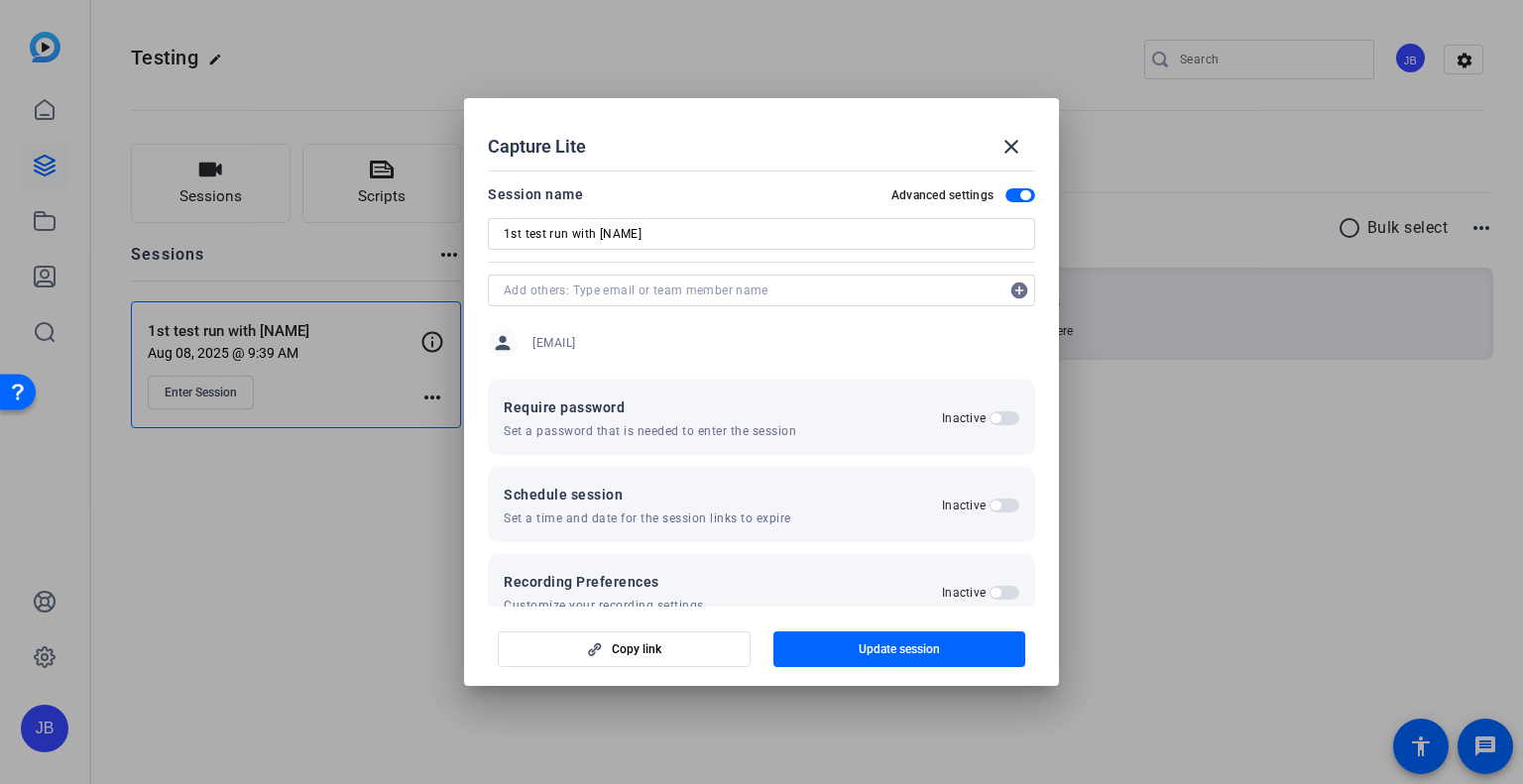 click at bounding box center [1004, 418] 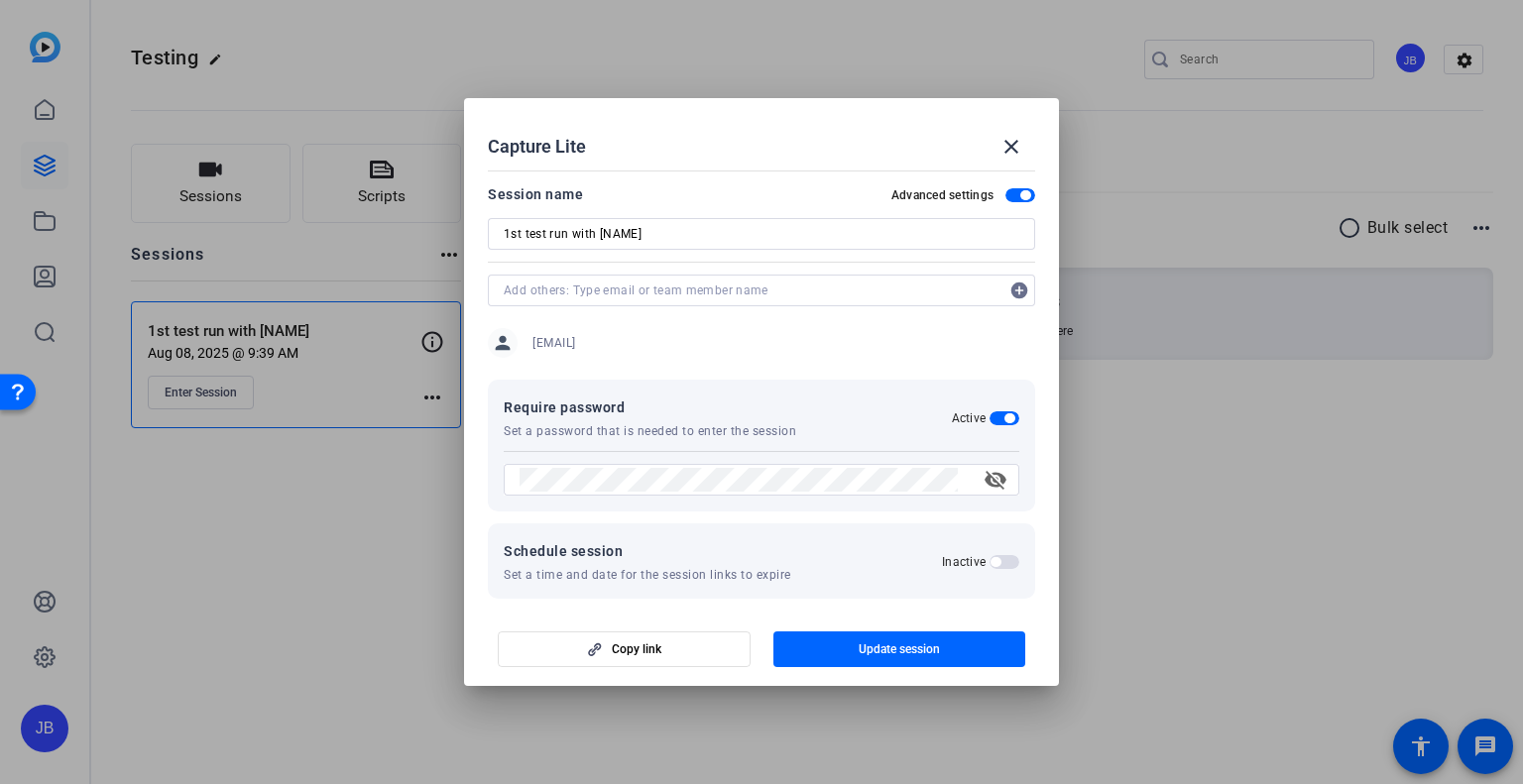 click at bounding box center (1009, 418) 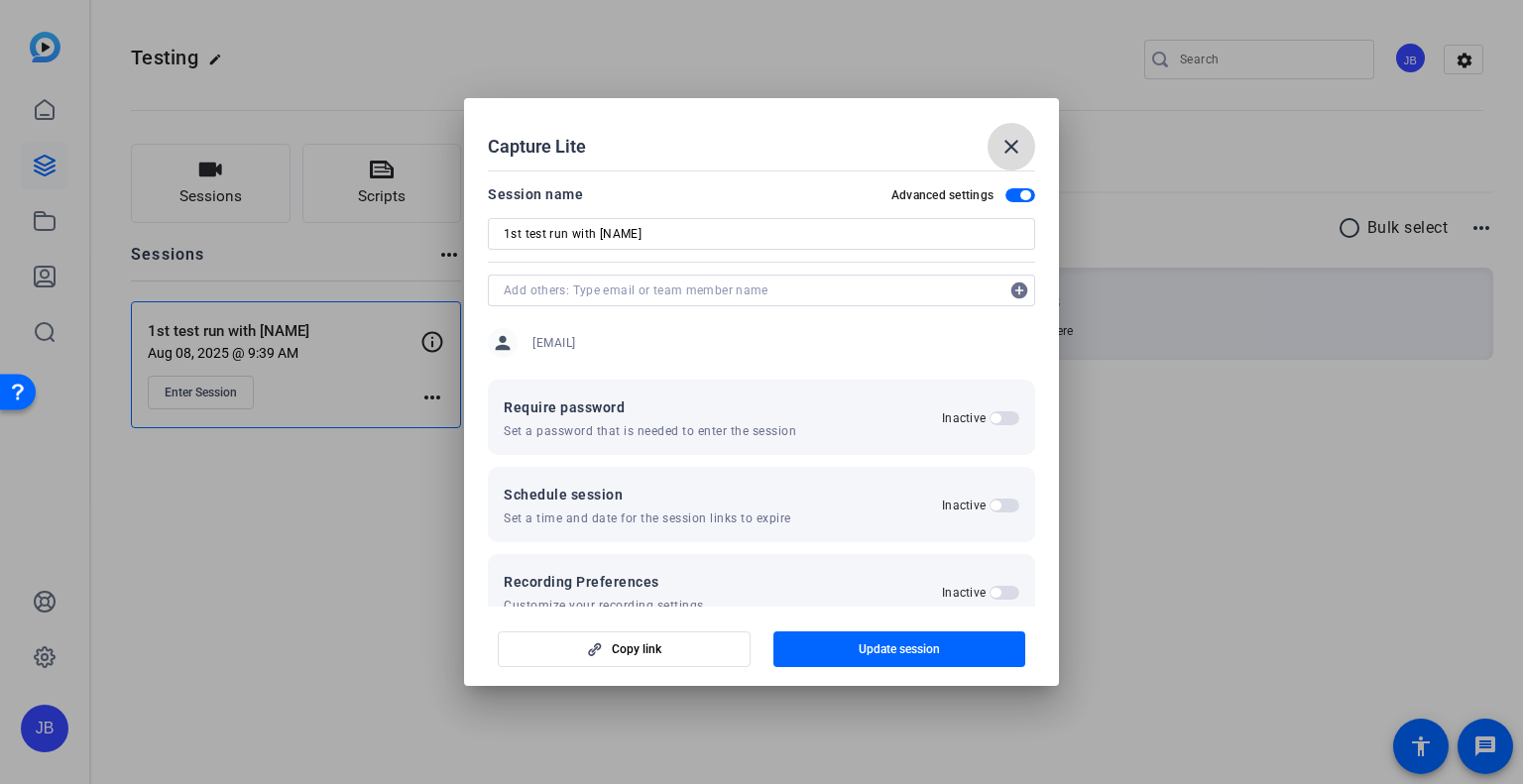 click on "close" at bounding box center [1011, 147] 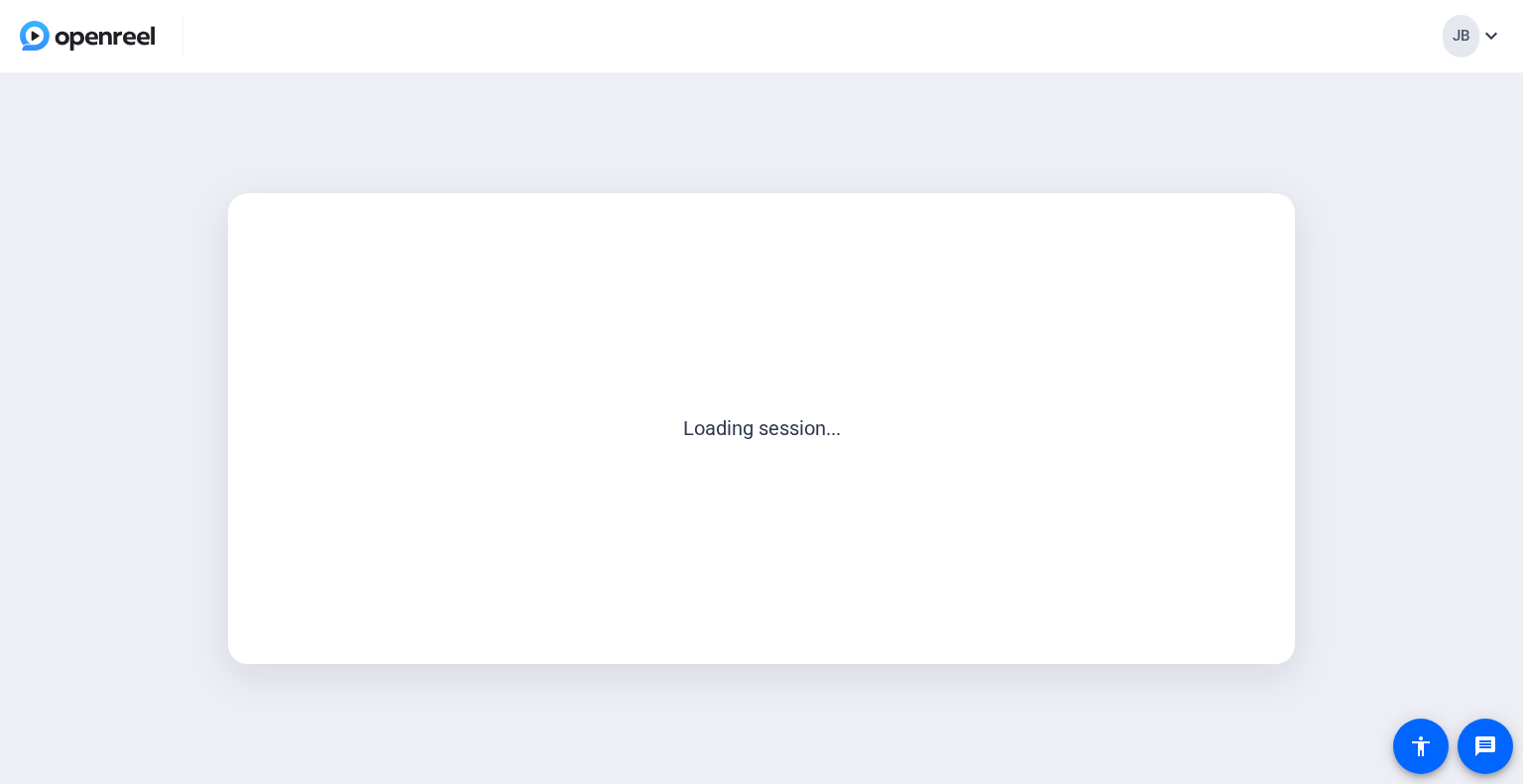 scroll, scrollTop: 0, scrollLeft: 0, axis: both 